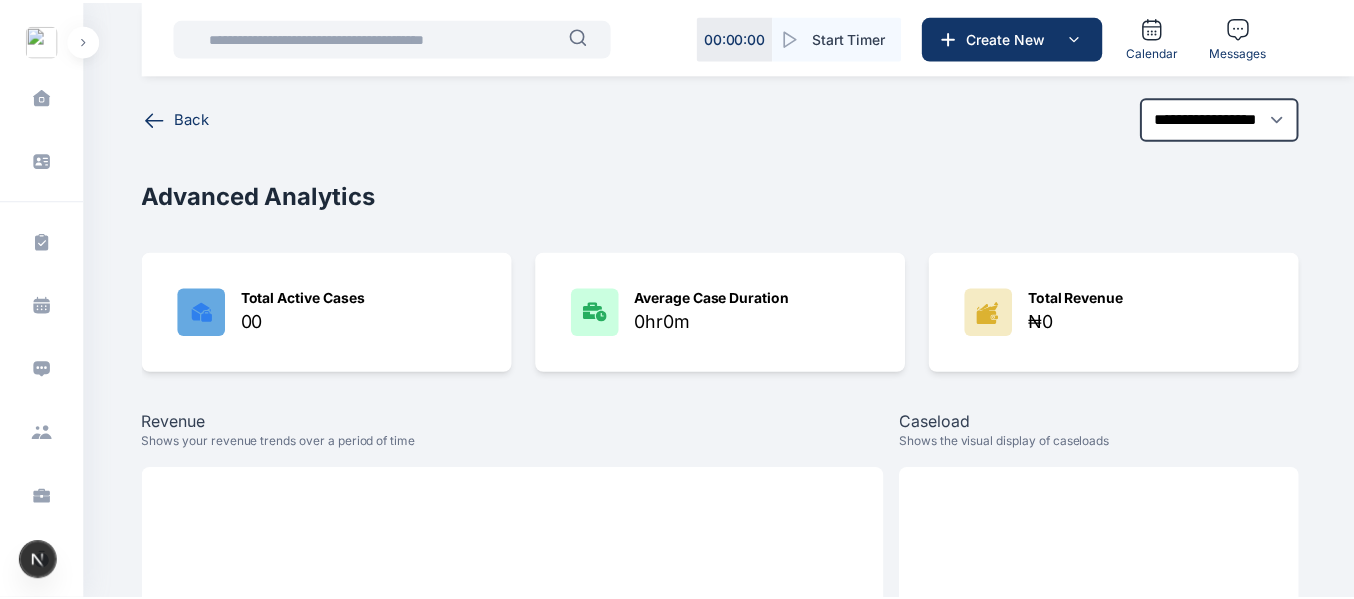 scroll, scrollTop: 0, scrollLeft: 0, axis: both 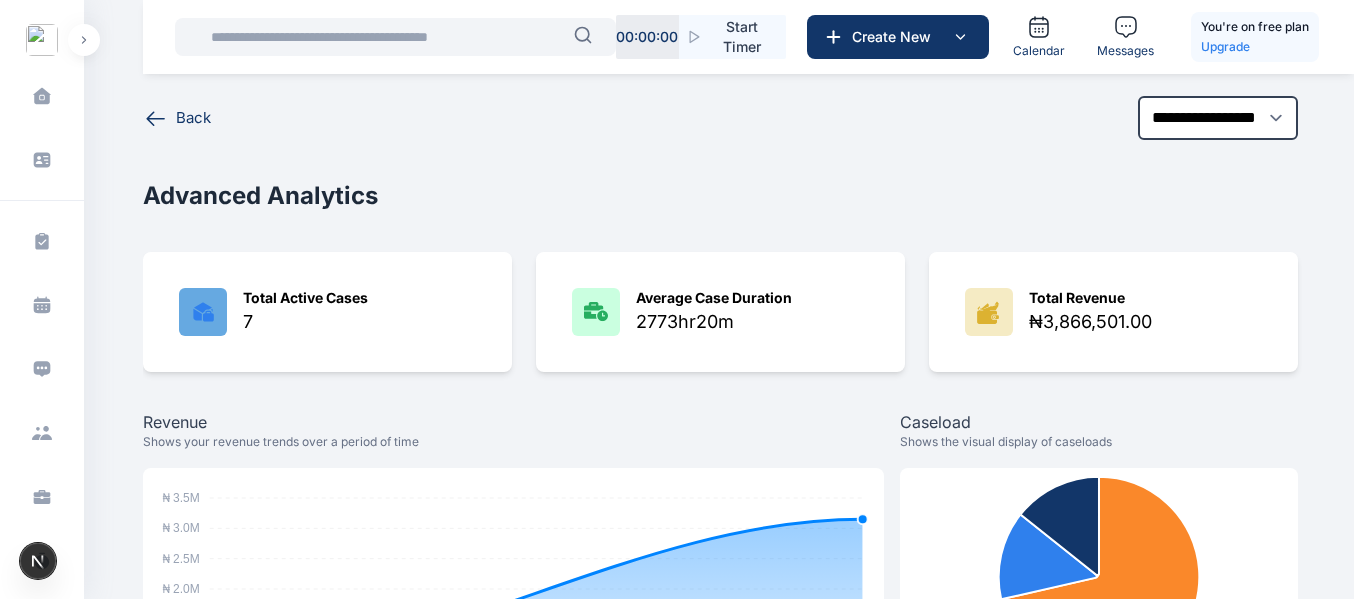 click on "Back" at bounding box center (177, 118) 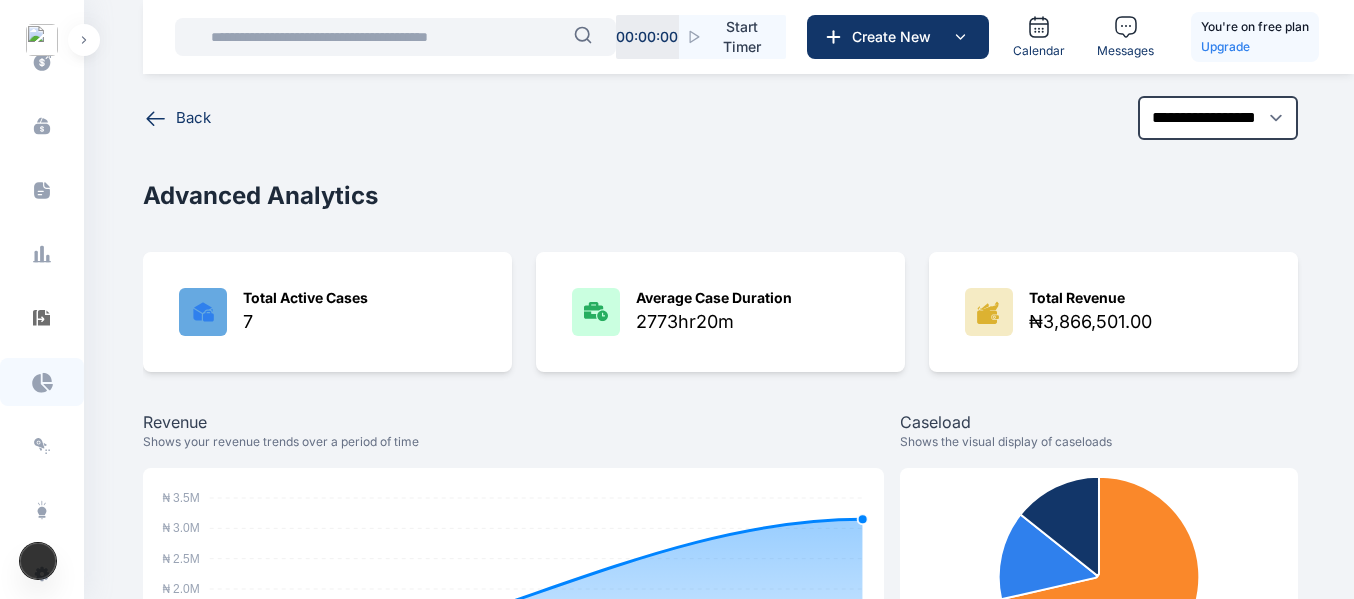scroll, scrollTop: 682, scrollLeft: 0, axis: vertical 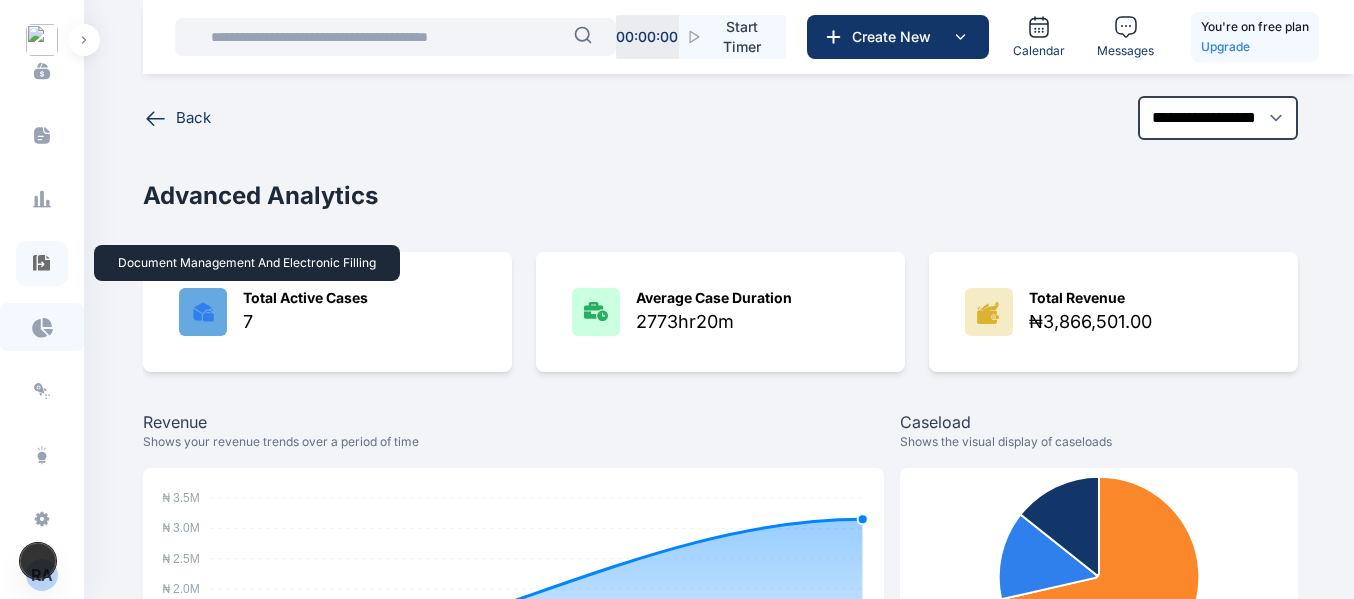 click 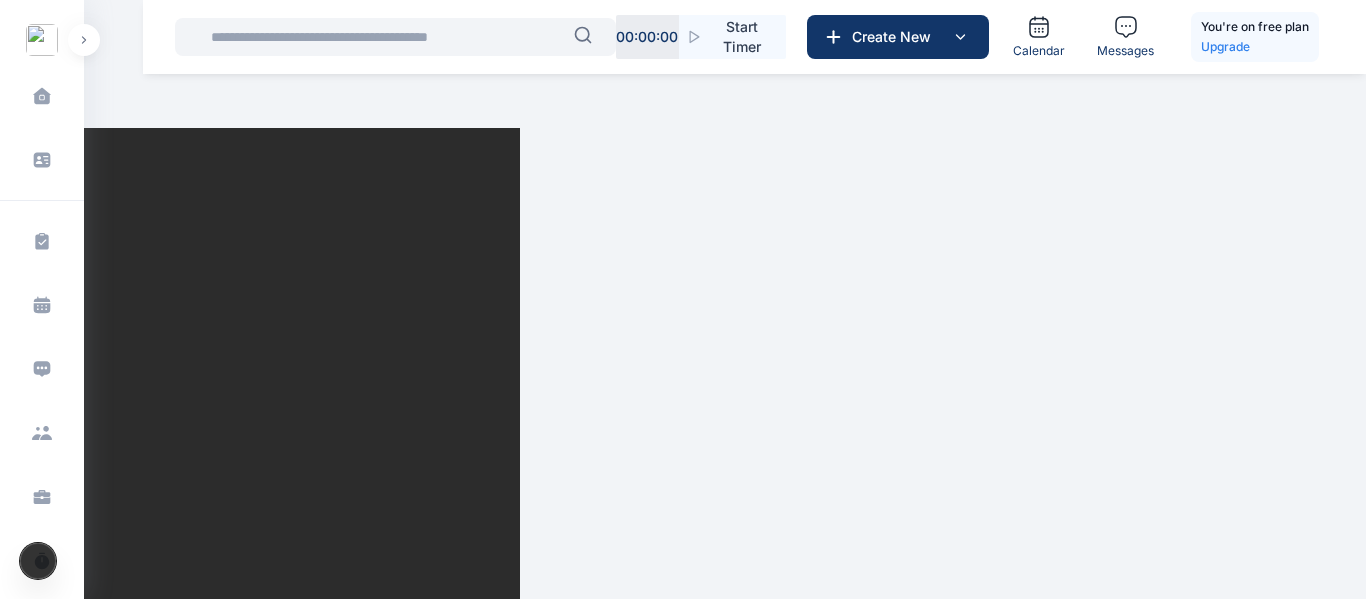scroll, scrollTop: 0, scrollLeft: 0, axis: both 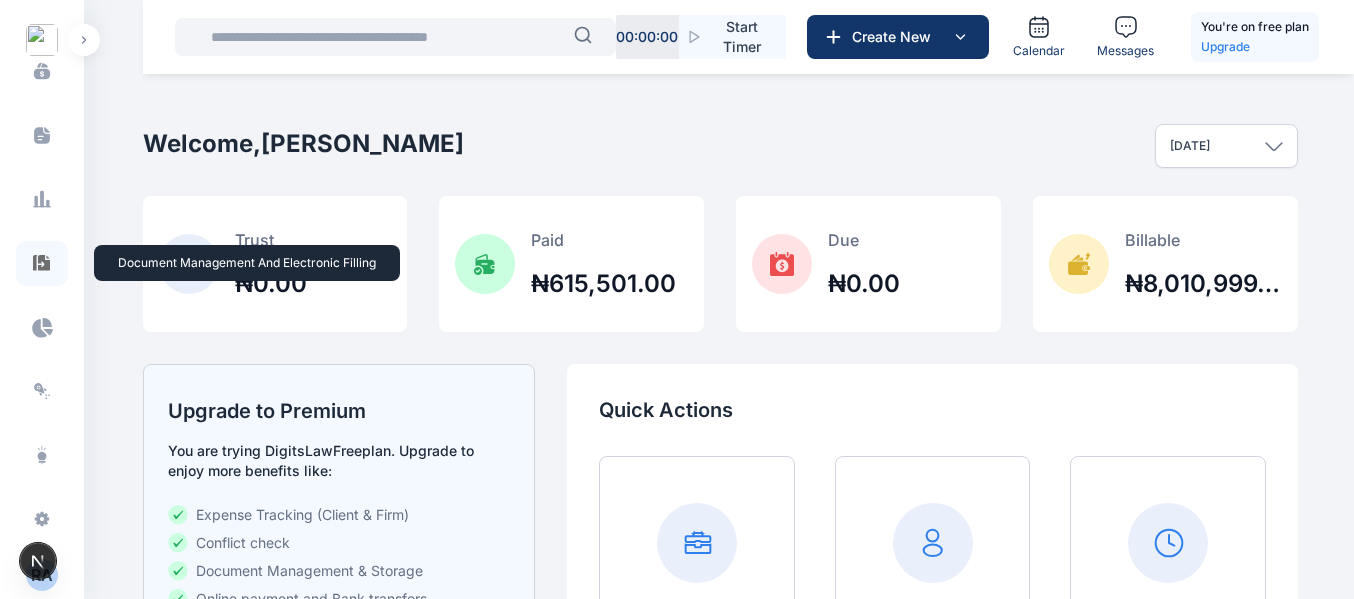 click 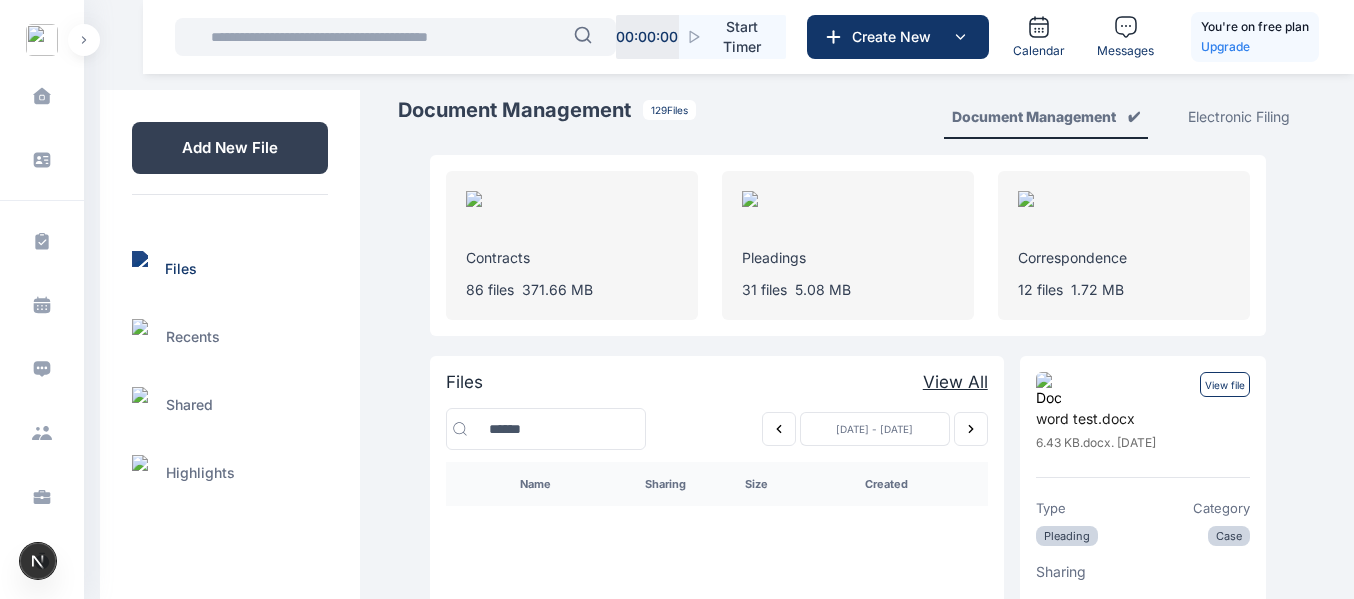 click on "View file" at bounding box center [1225, 384] 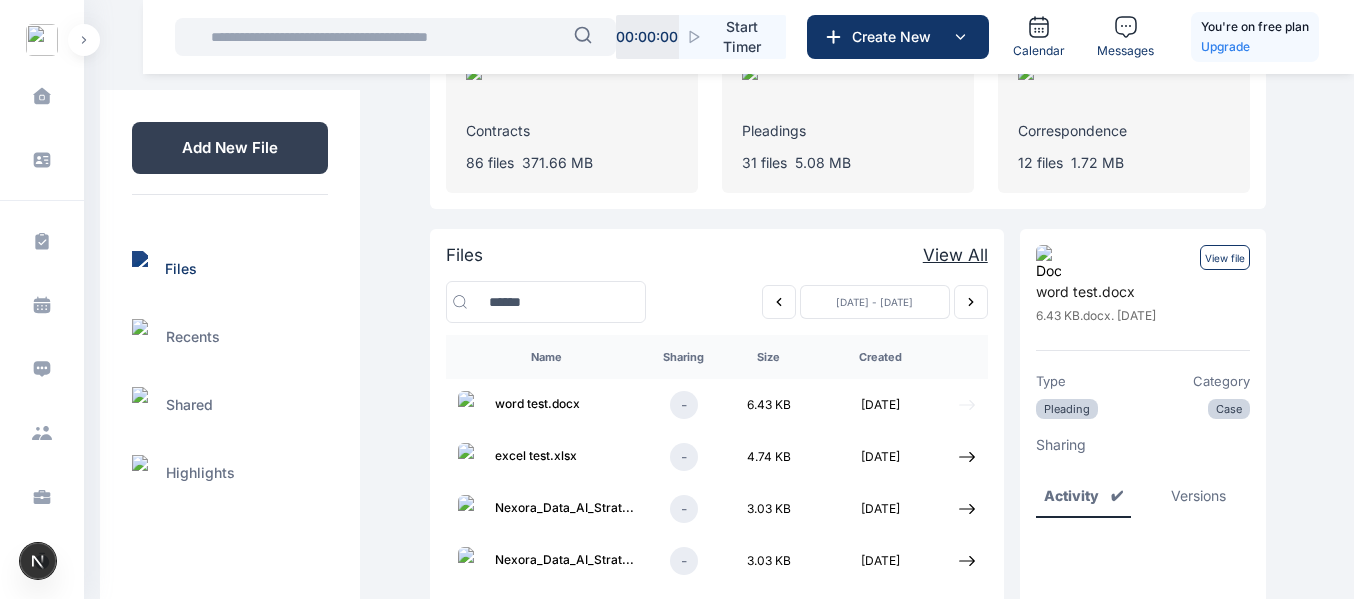 scroll, scrollTop: 131, scrollLeft: 0, axis: vertical 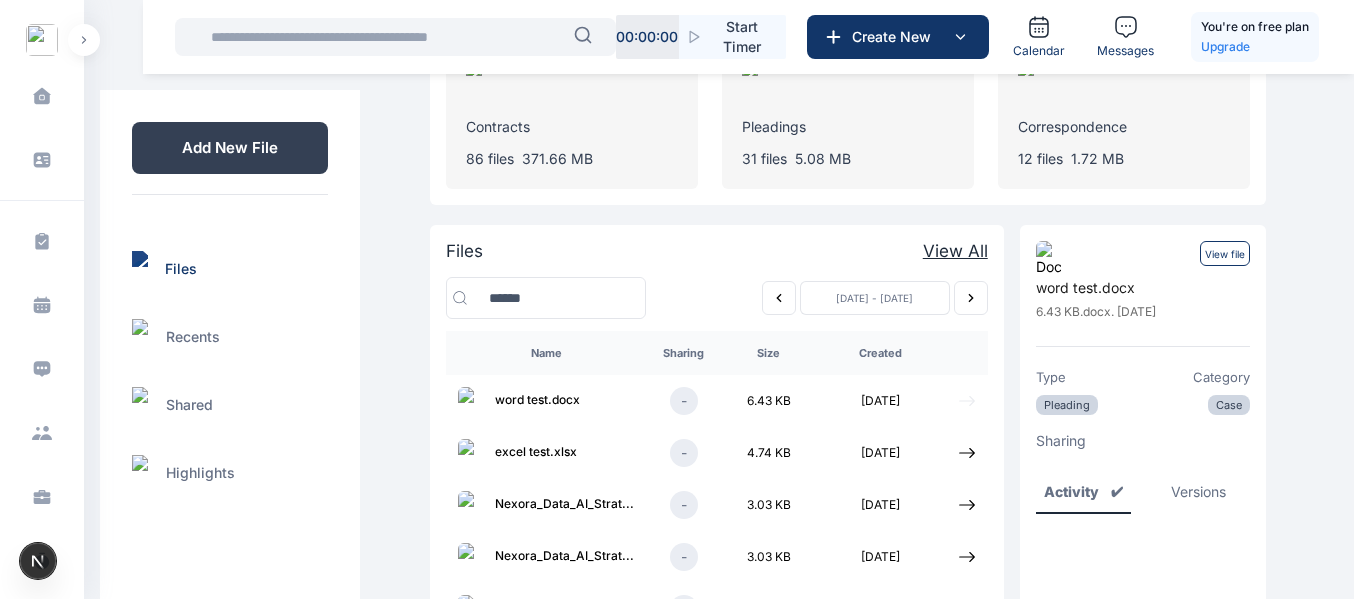 click 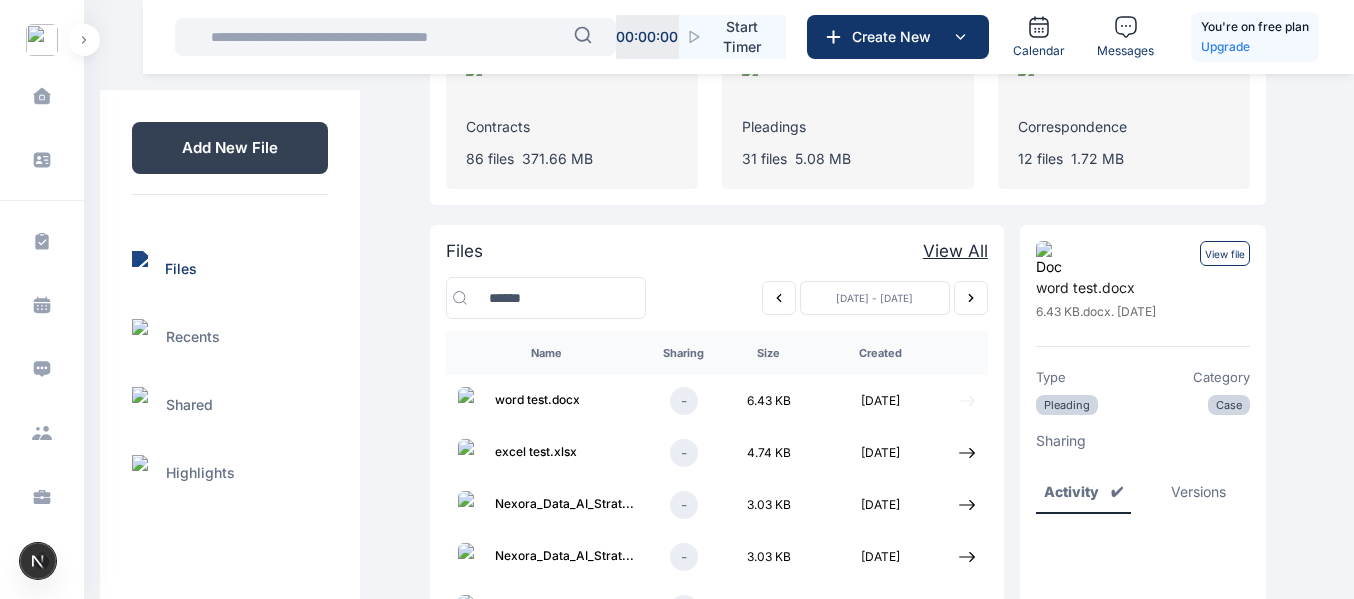 click 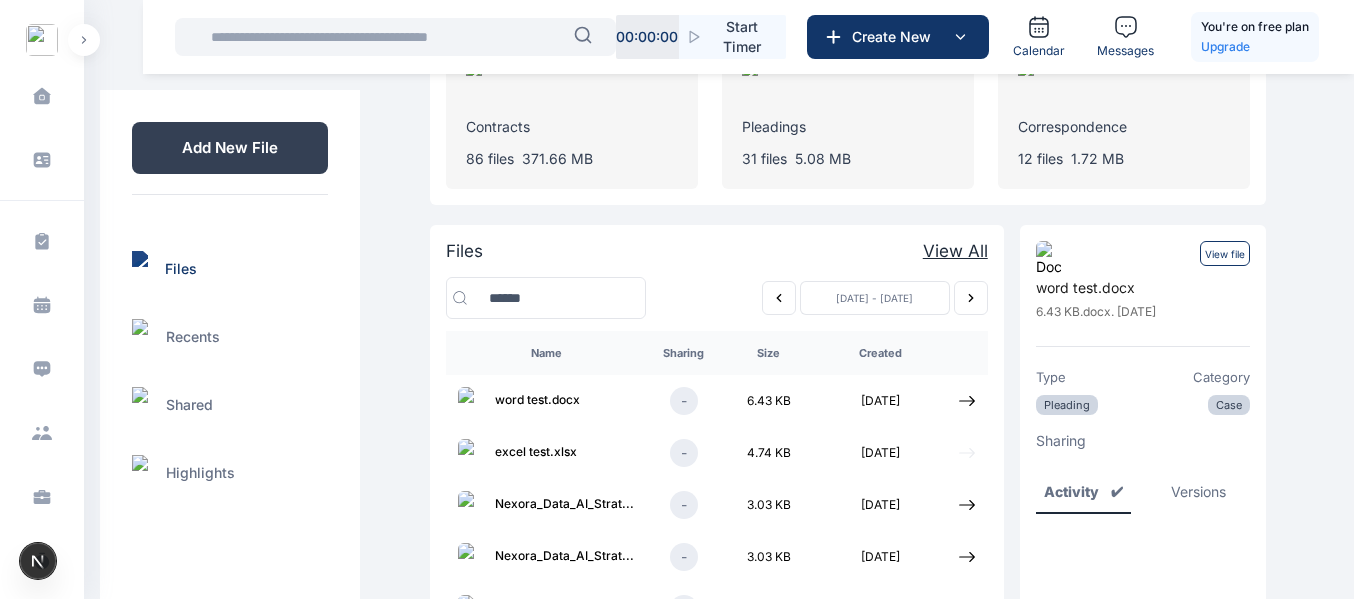 click 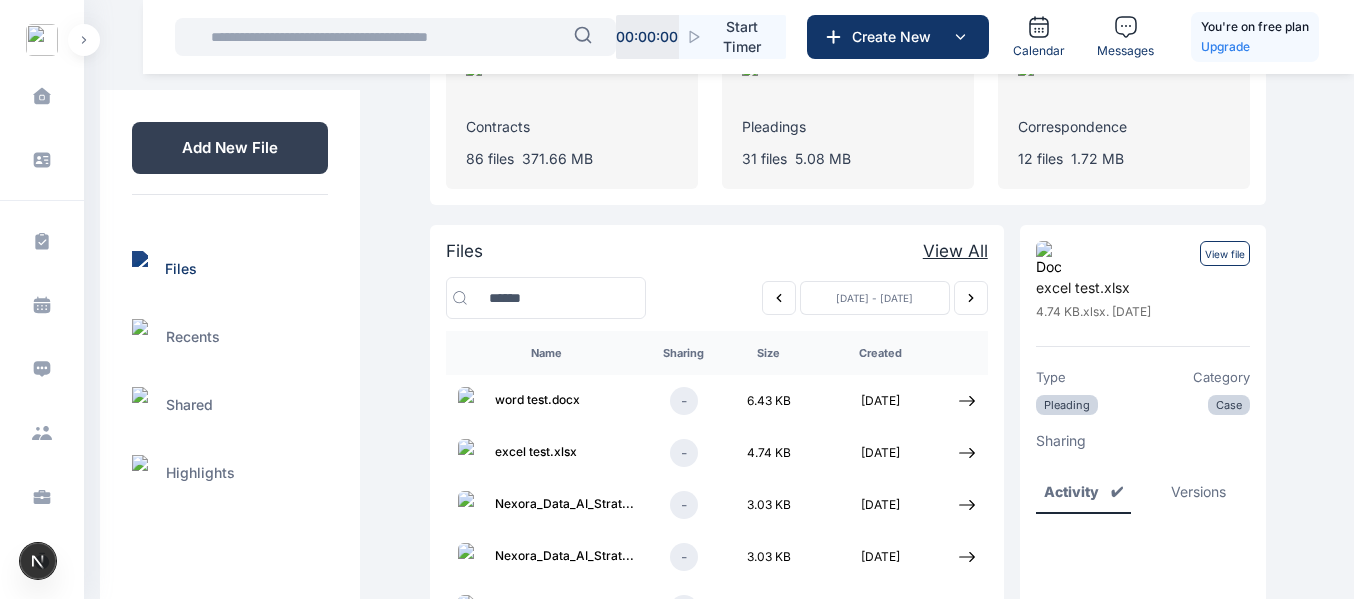 click on "View file" at bounding box center (1225, 253) 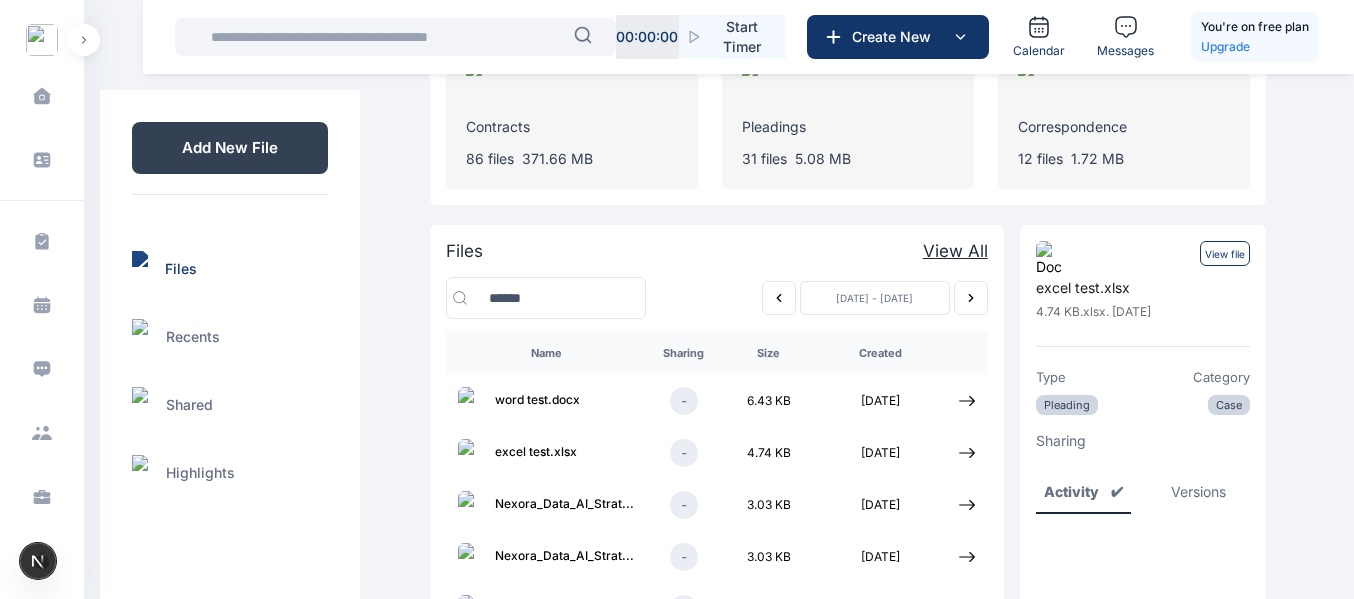 scroll, scrollTop: 0, scrollLeft: 0, axis: both 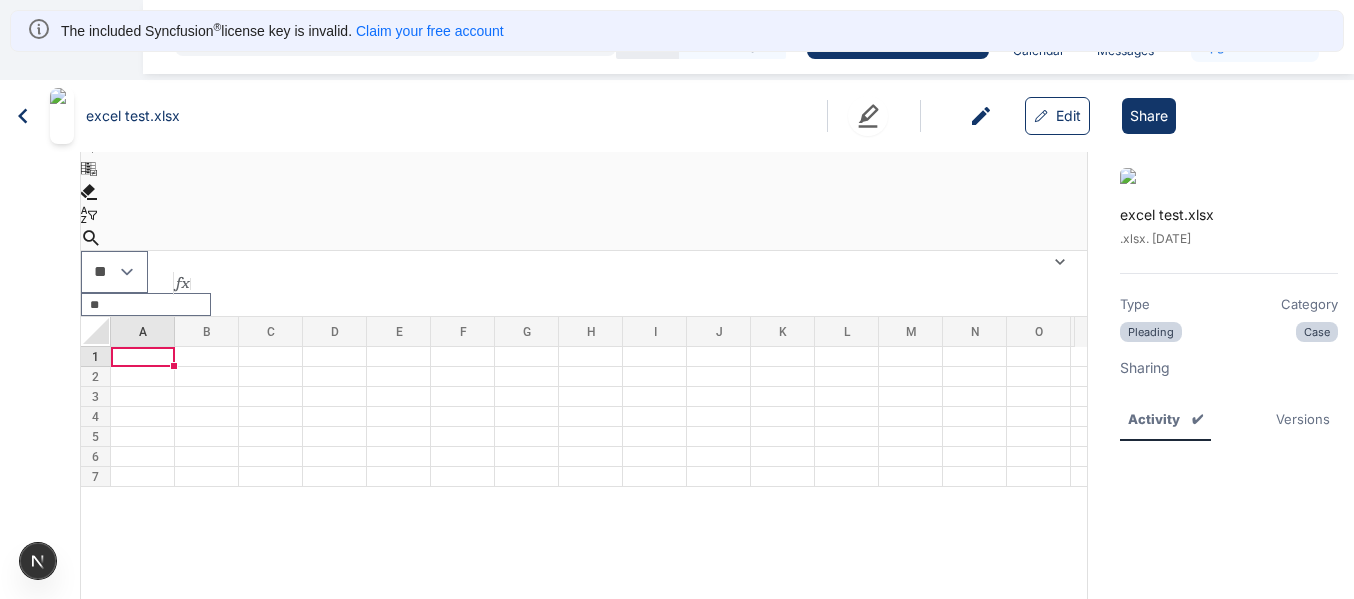 click 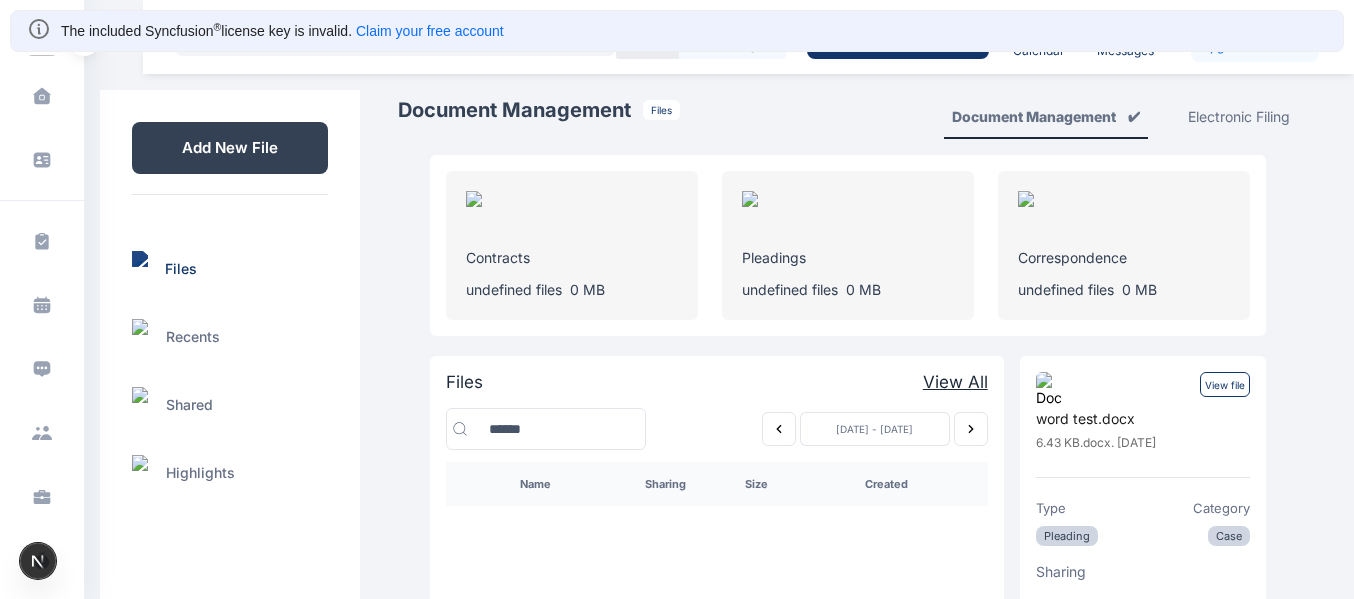 scroll, scrollTop: 100, scrollLeft: 0, axis: vertical 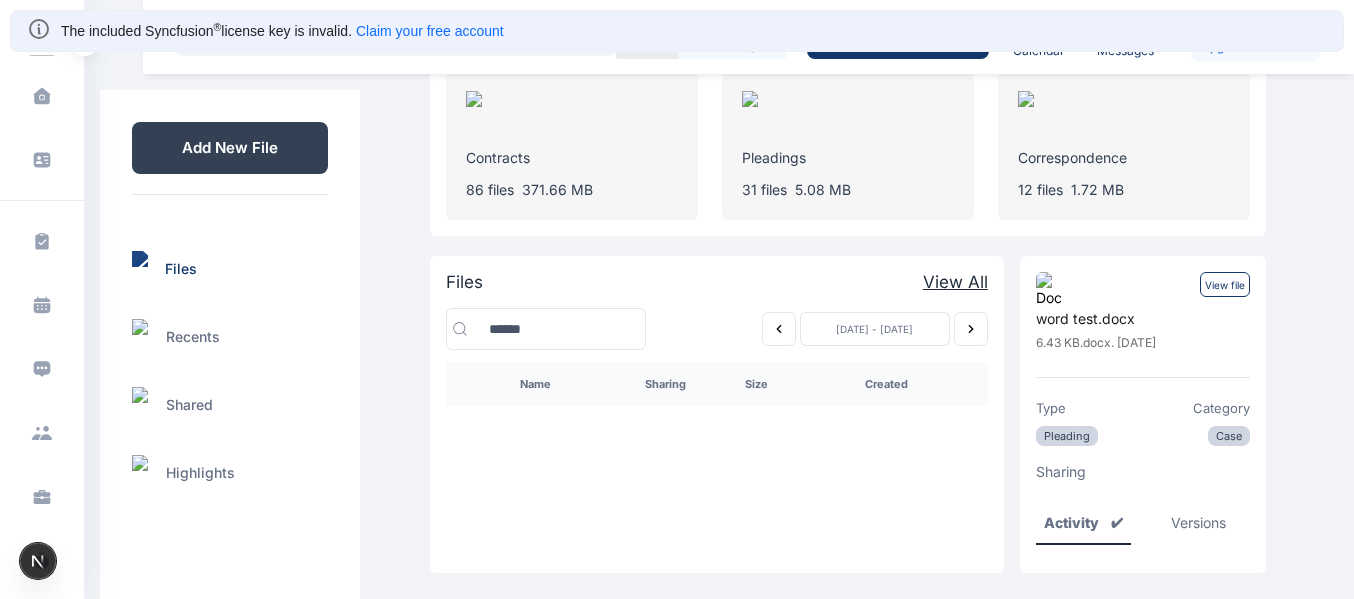 click at bounding box center (779, 329) 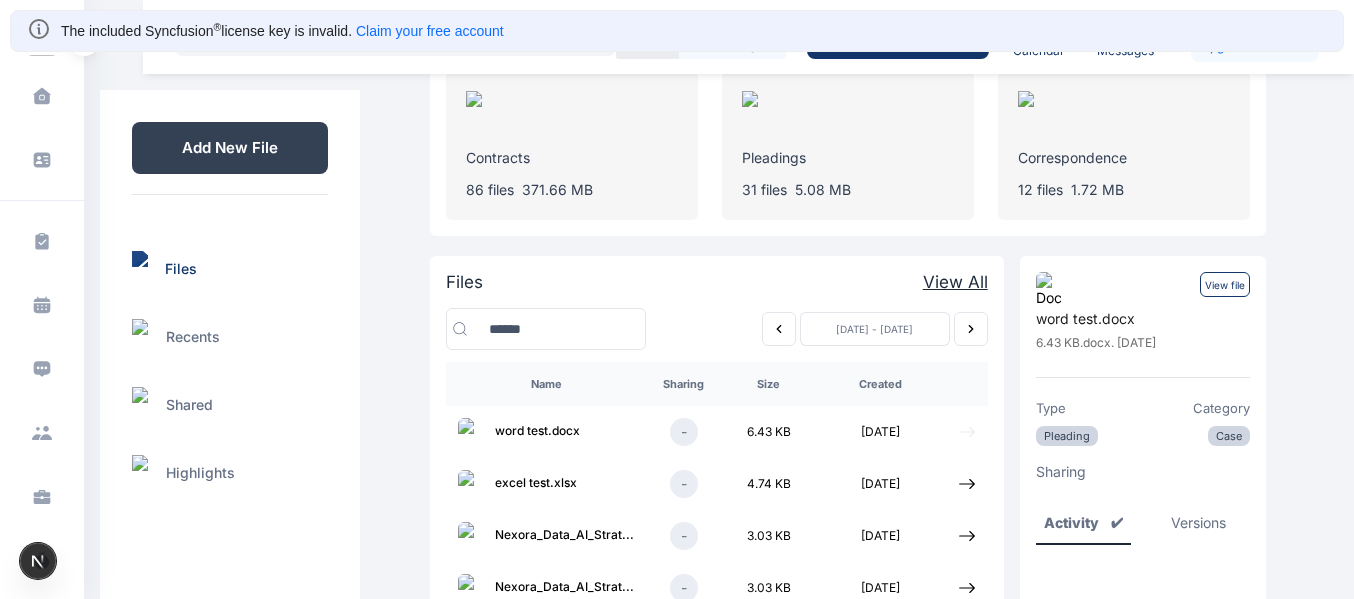 click 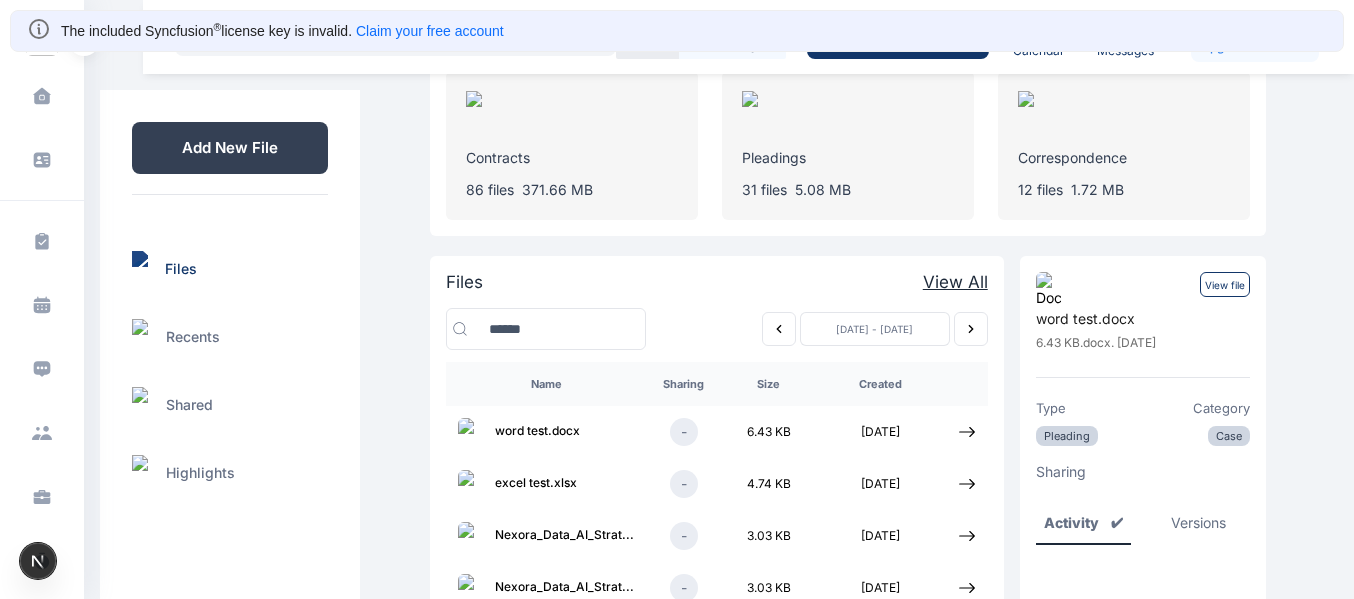 click on "View file" at bounding box center [1225, 284] 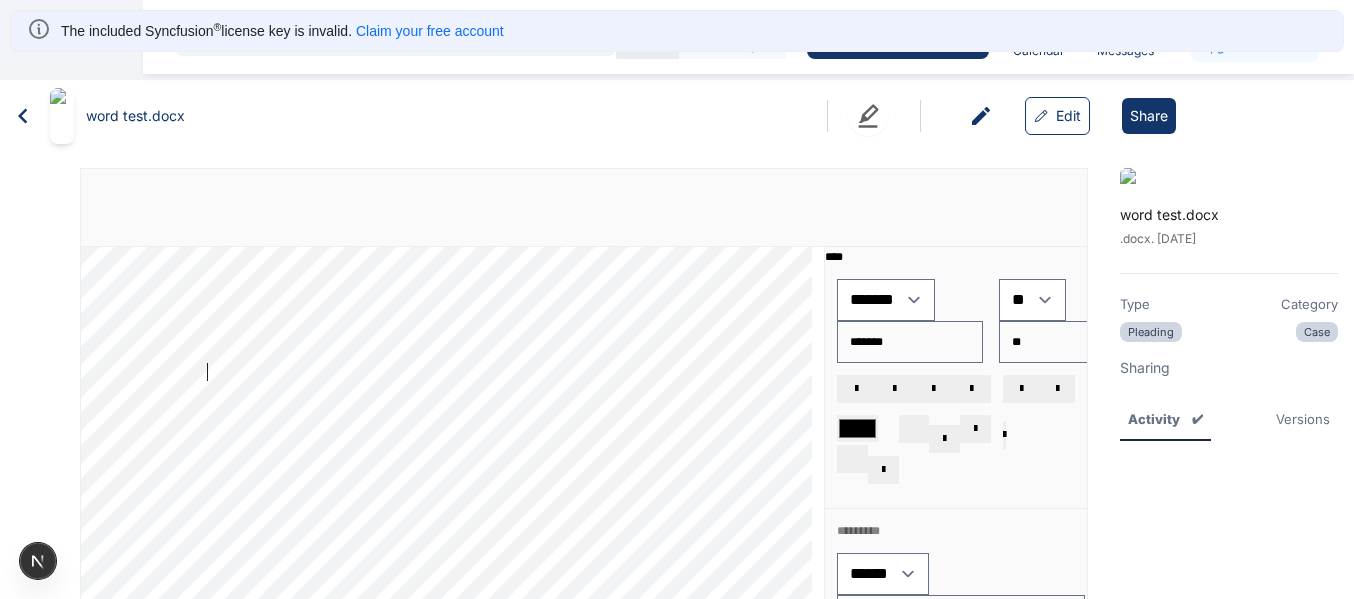 scroll, scrollTop: 0, scrollLeft: 0, axis: both 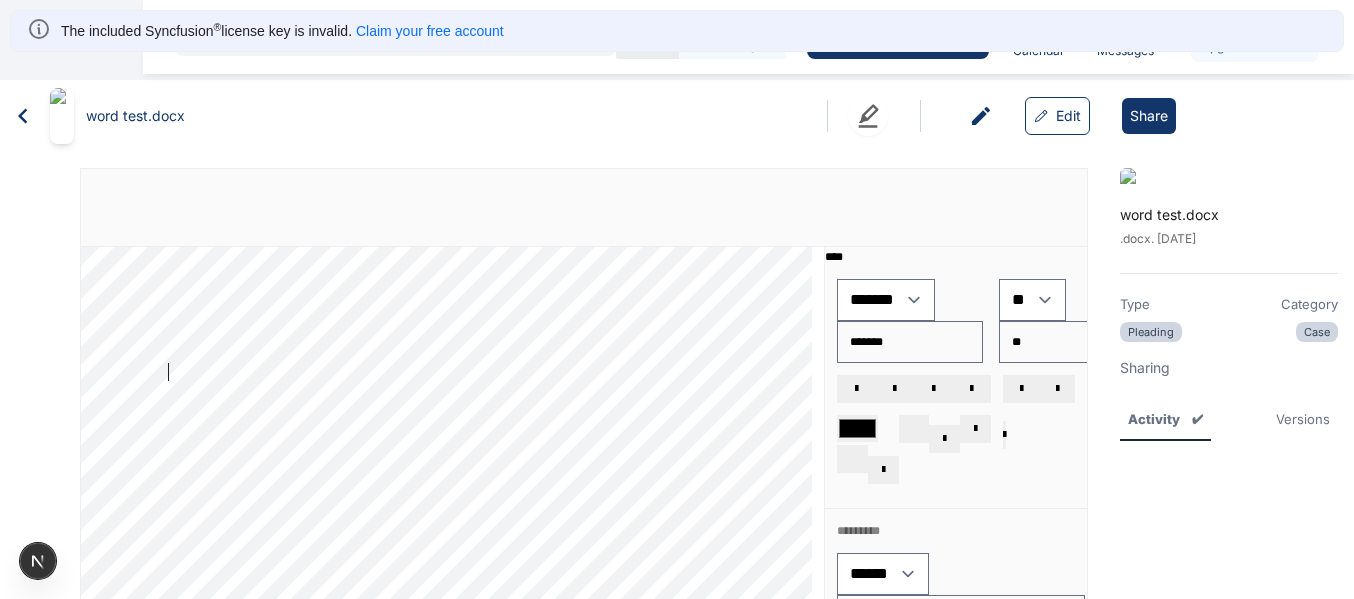 click on "**** **** **** **** **** **** **** **** **** **** **** **** **** **** **** **** **** *** *** *** *** *** *** *** *** *** *** *** *** *** *** *** *** *** *** *** *** *** *** *** *** *** ** ** * ** ** *** *** *** *** *** *** *** *** *** *** *** *** *** *** *** *** *** *** *** *** *** *** *** *** *** **** **** **** **** **** **** **** **** **** **** **** **** **** **** **** **** **** **** **** **** **** **** **** **** **** **** **** **** **** **** **** **** **** **** *** *** *** *** *** *** *** *** *** *** *** *** *** *** *** *** *** *** *** *** *** *** *** *** *** ** ** * ** ** *** *** *** *** *** *** *** *** *** *** *** *** *** *** *** *** *** *** *** *** *** *** *** *** *** **** **** **** **** **** **** **** **** **** **** **** **** **** **** **** **** ****" at bounding box center (452, 431) 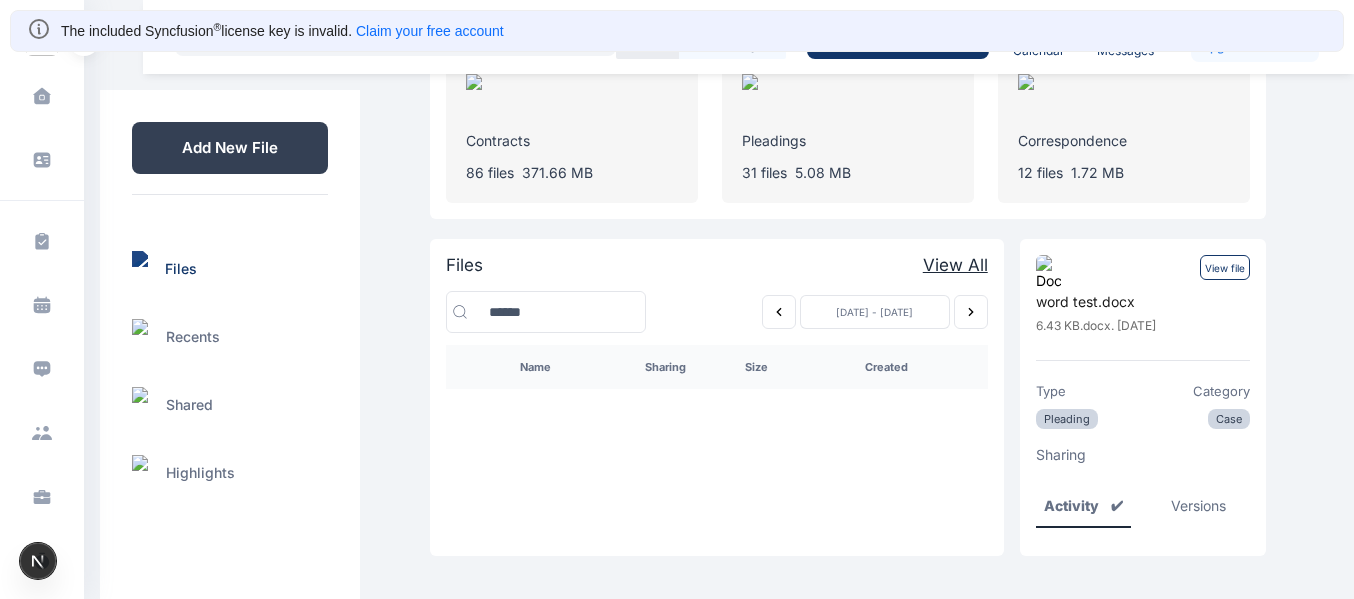 scroll, scrollTop: 122, scrollLeft: 0, axis: vertical 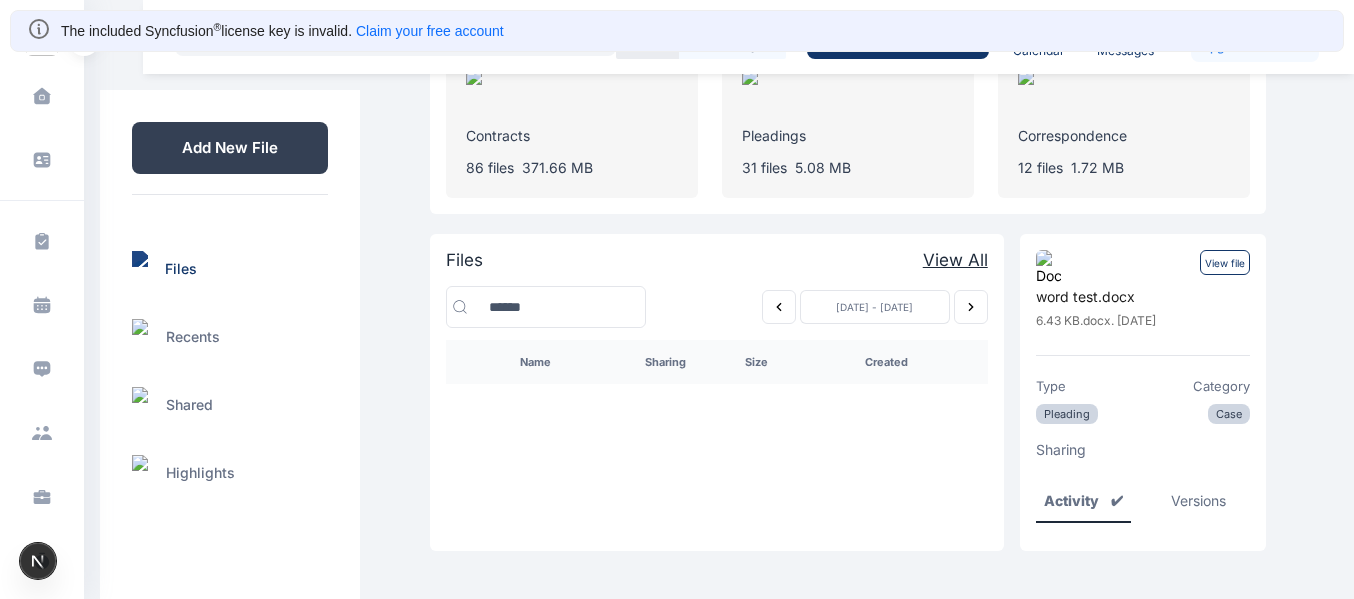 click at bounding box center (779, 307) 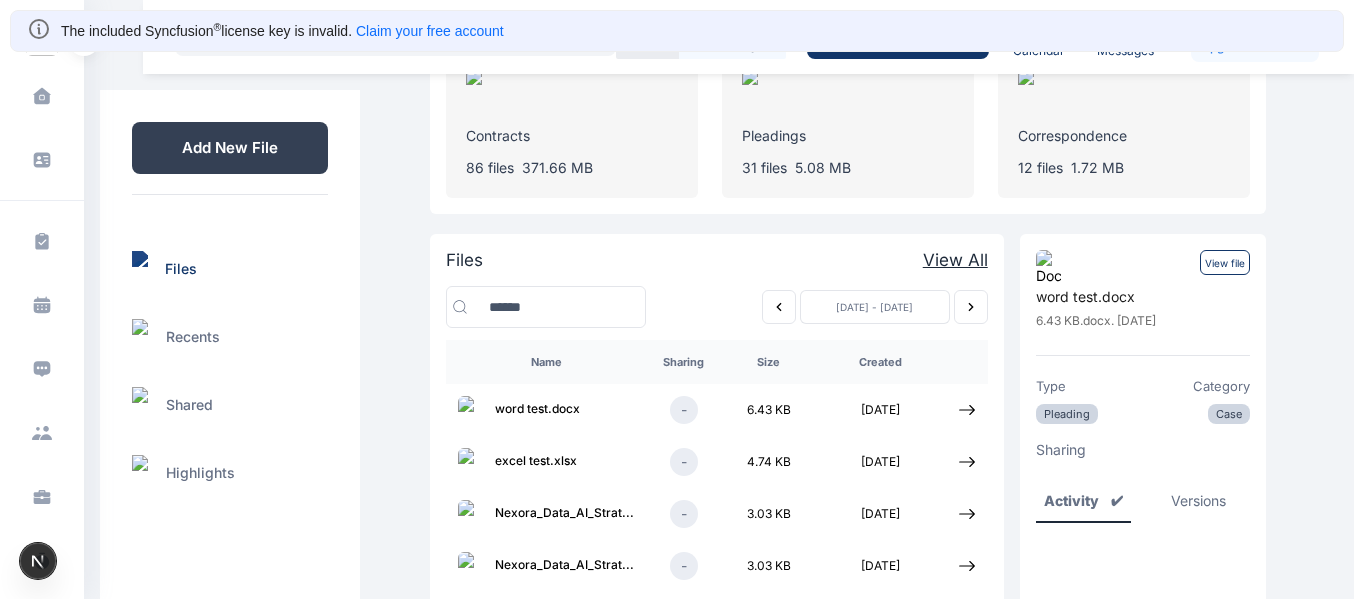 scroll, scrollTop: 231, scrollLeft: 0, axis: vertical 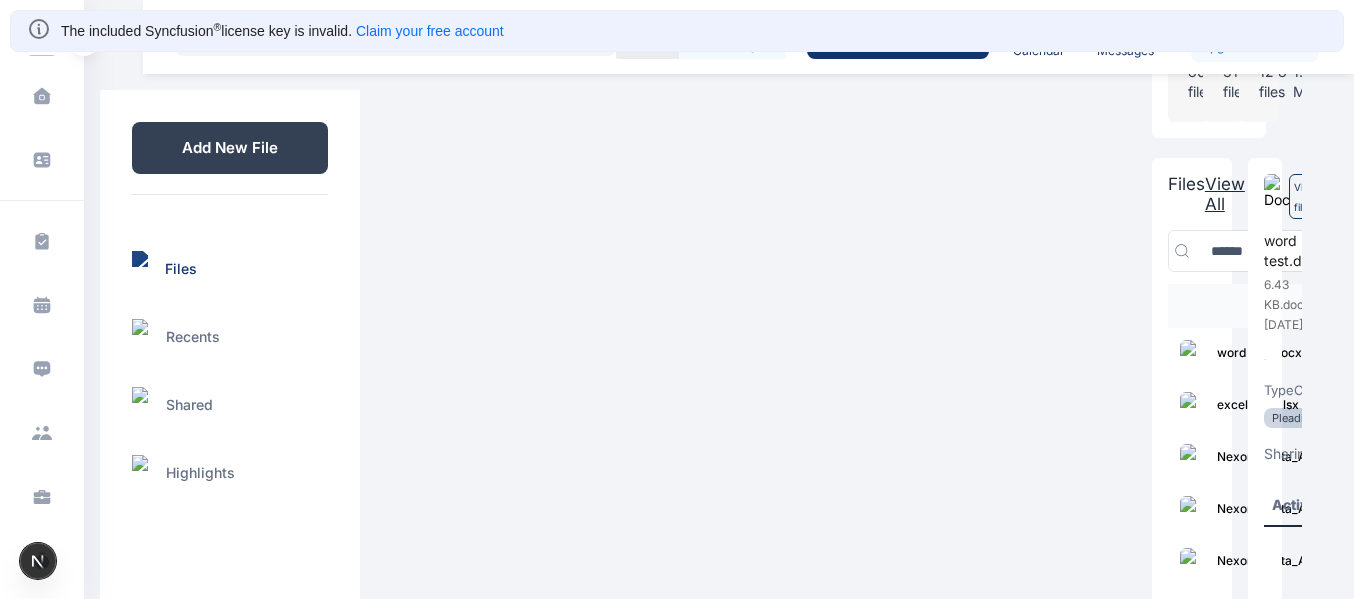 click 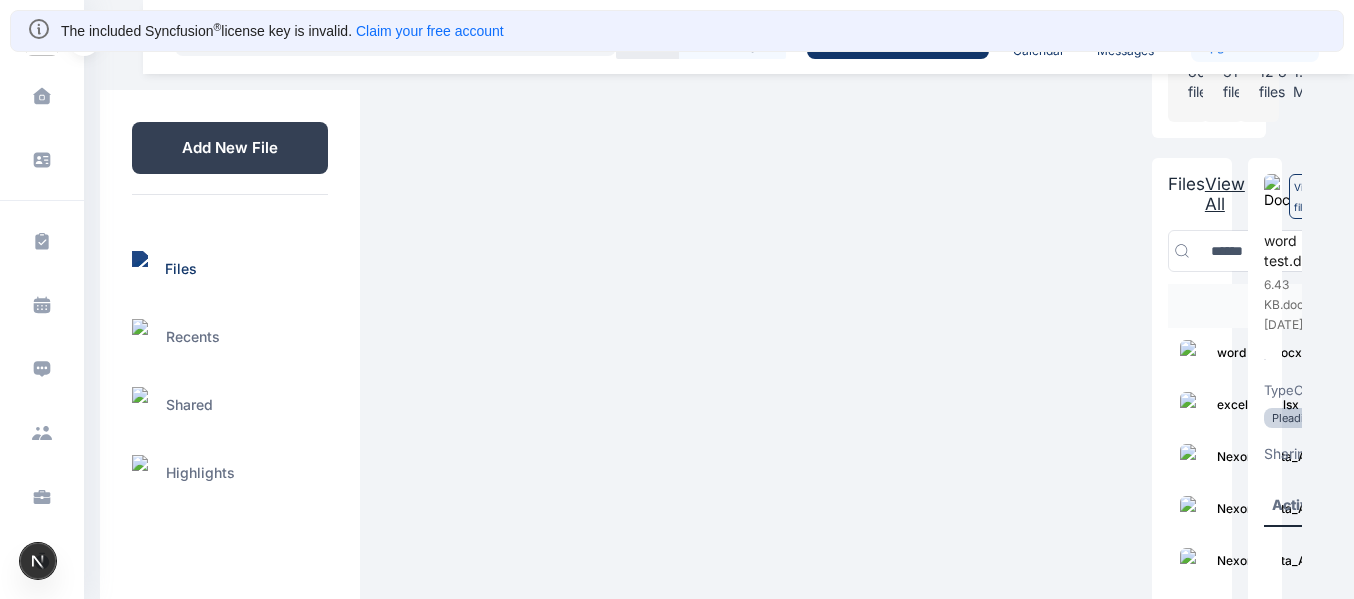 click 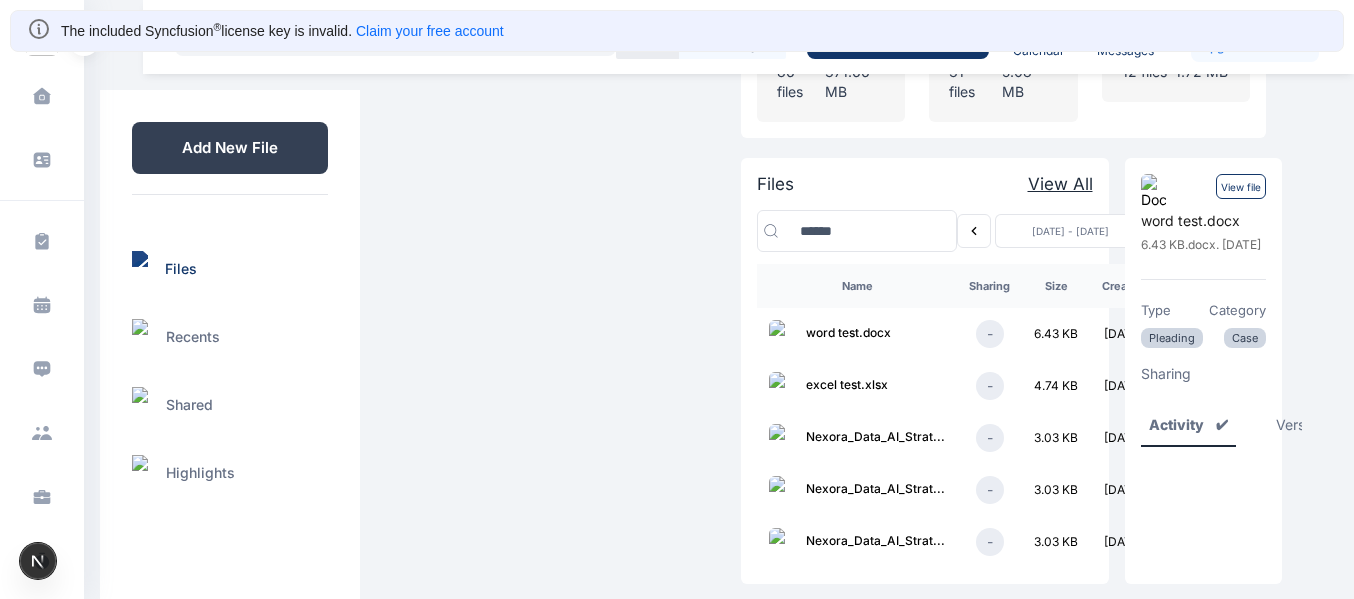 type 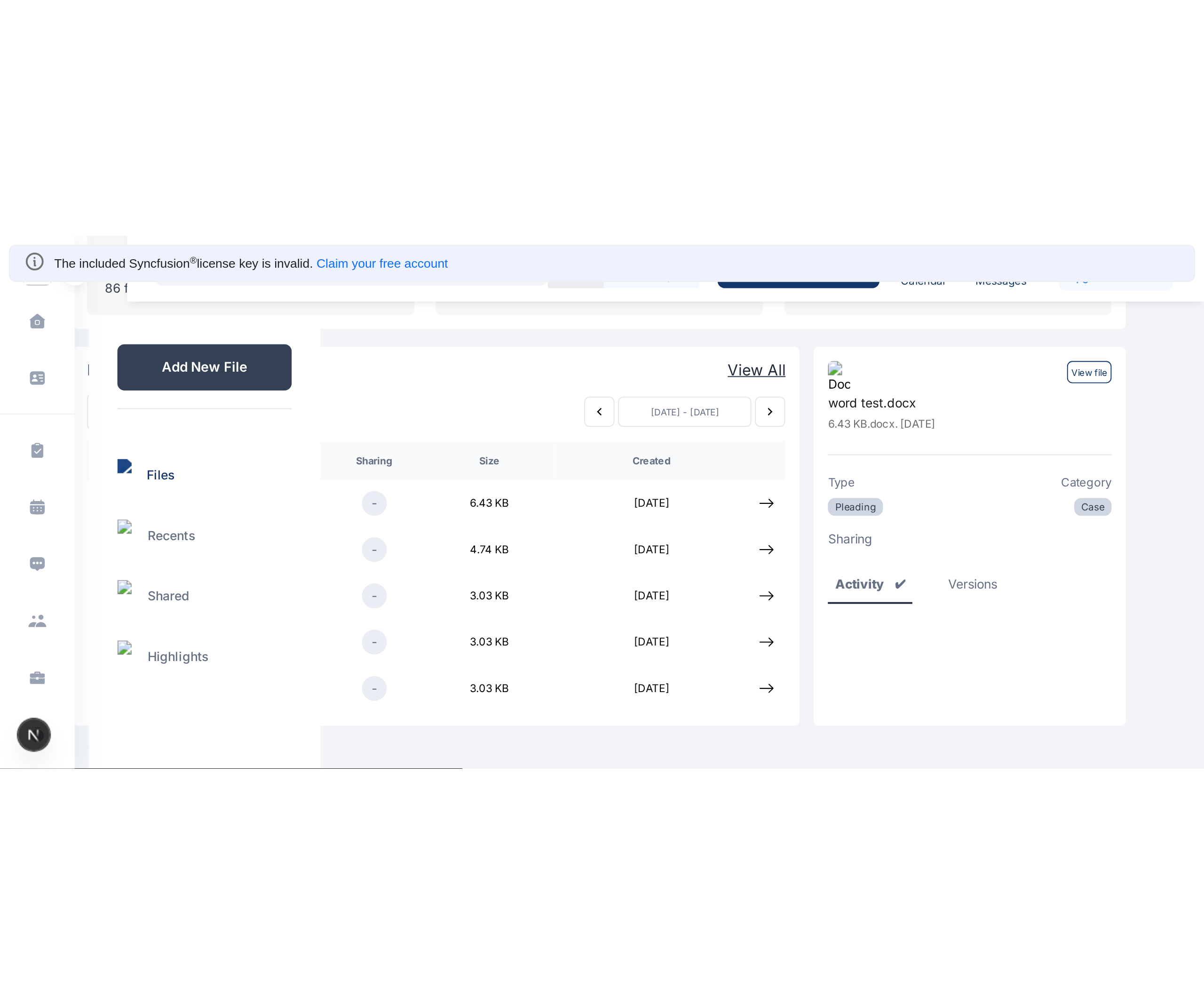 scroll, scrollTop: 0, scrollLeft: 0, axis: both 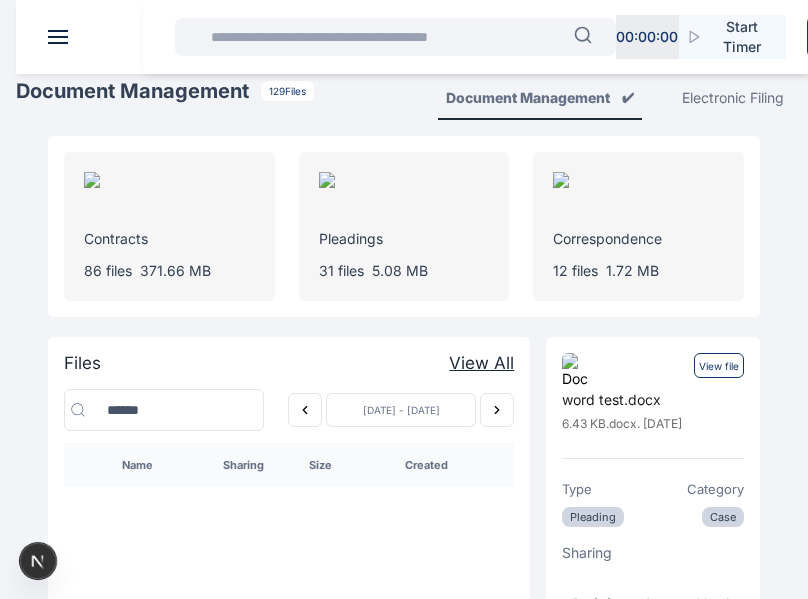 click 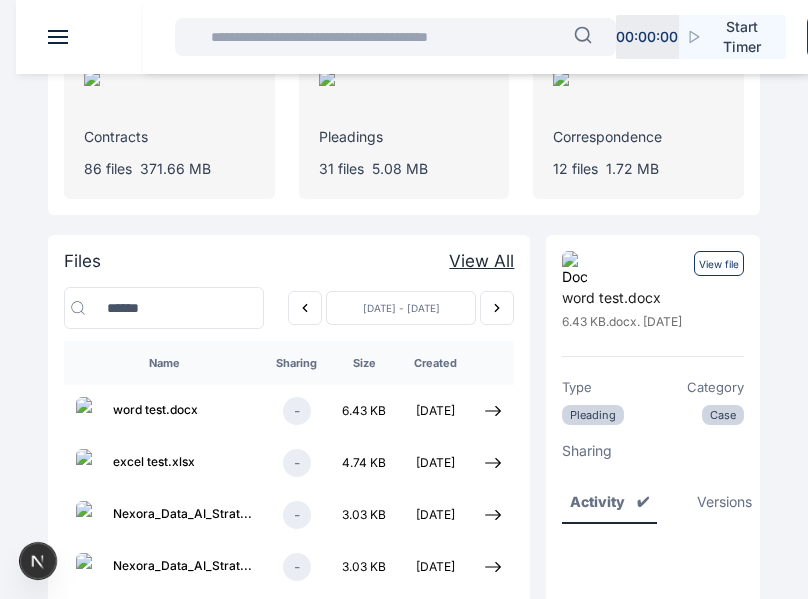 scroll, scrollTop: 103, scrollLeft: 0, axis: vertical 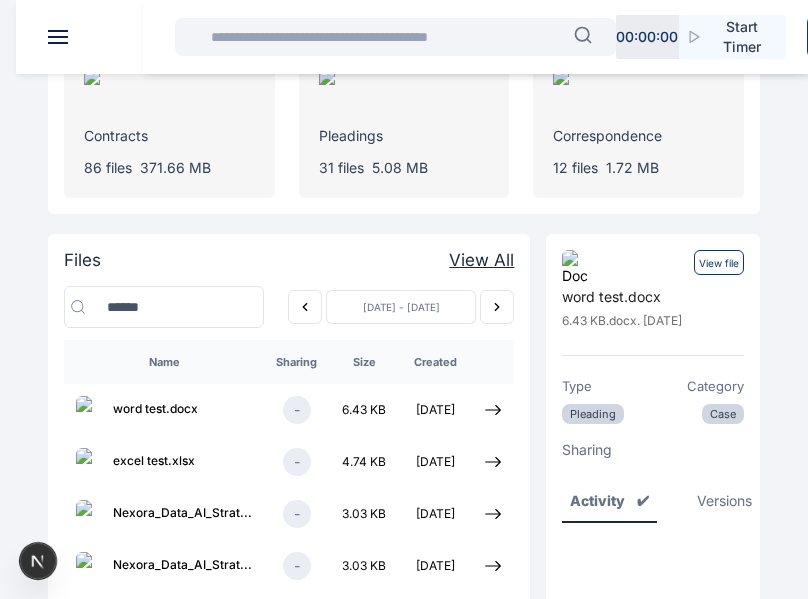 click on "View file" at bounding box center (719, 262) 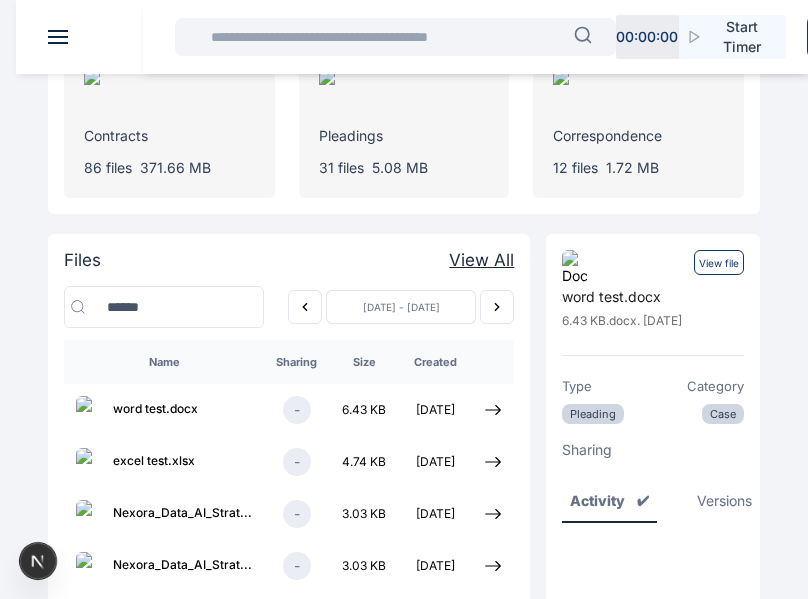 click on "View file" at bounding box center (719, 262) 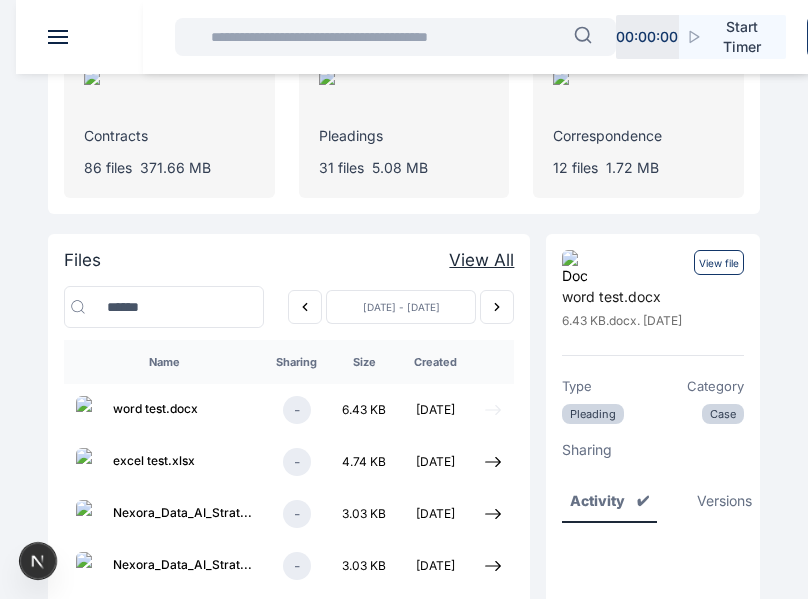 click 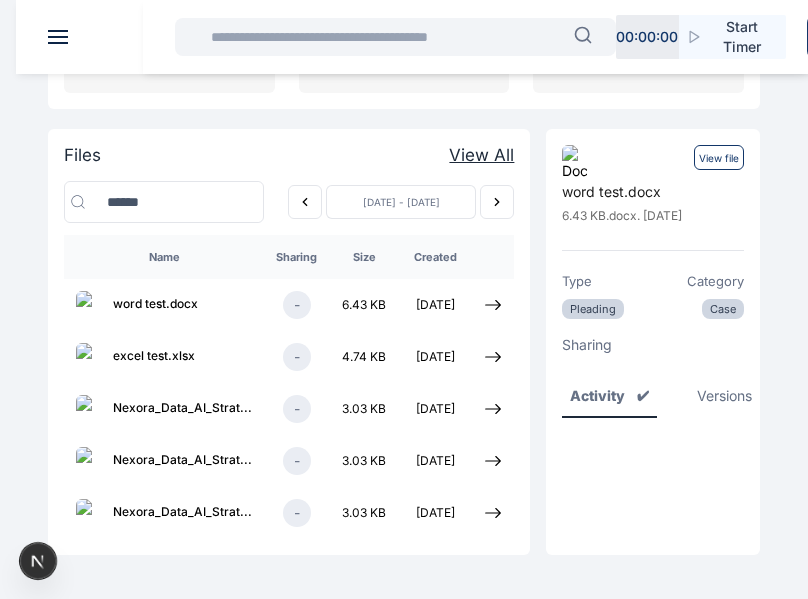 scroll, scrollTop: 212, scrollLeft: 0, axis: vertical 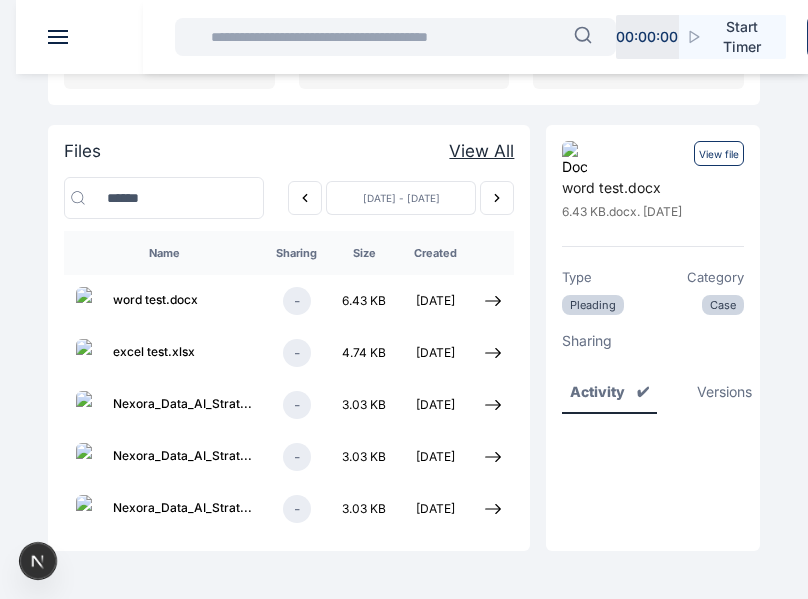 click on "View file" at bounding box center [719, 153] 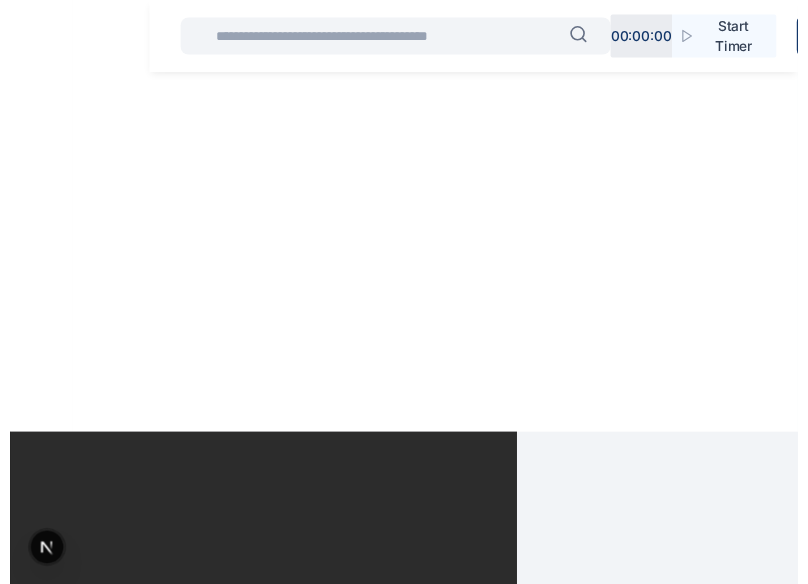 scroll, scrollTop: 0, scrollLeft: 0, axis: both 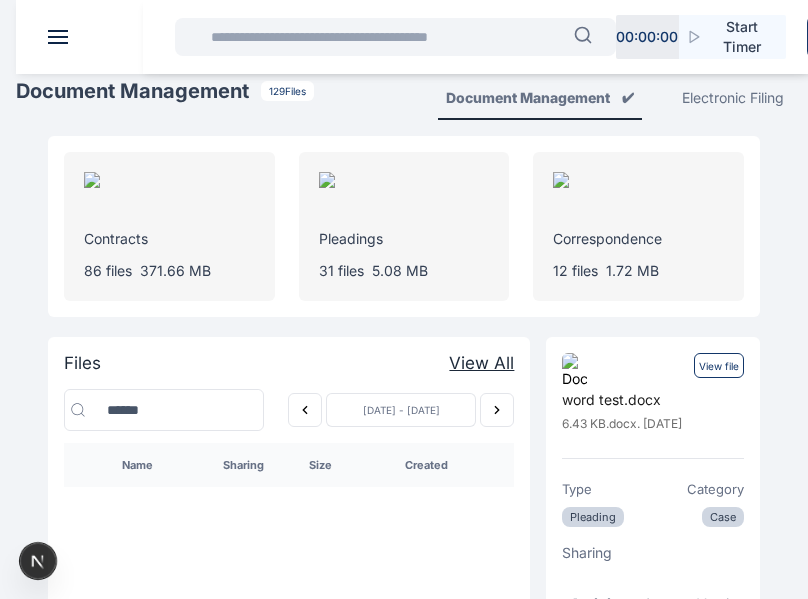 click on "View file word test.docx 6.43 KB  .  docx  . [DATE] Type Category Pleading Case Sharing   Activity ✔ Versions" at bounding box center (653, 495) 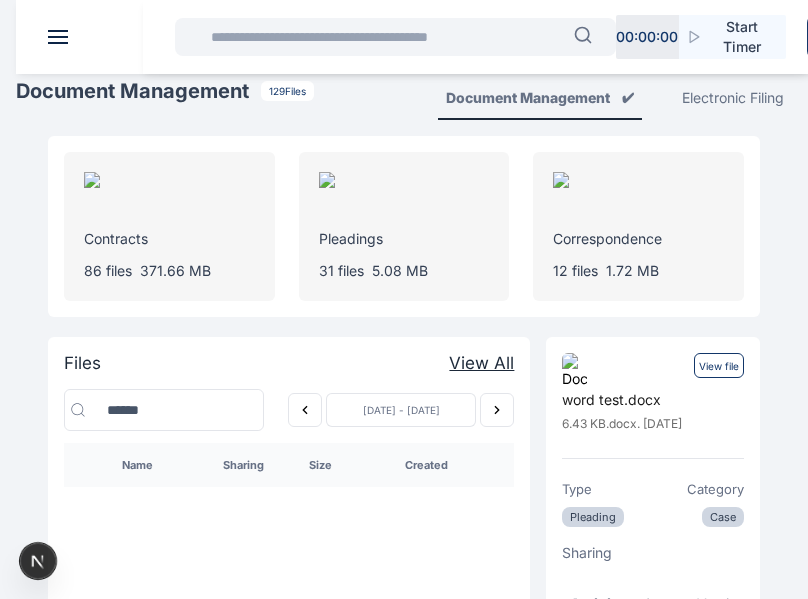 click at bounding box center (305, 410) 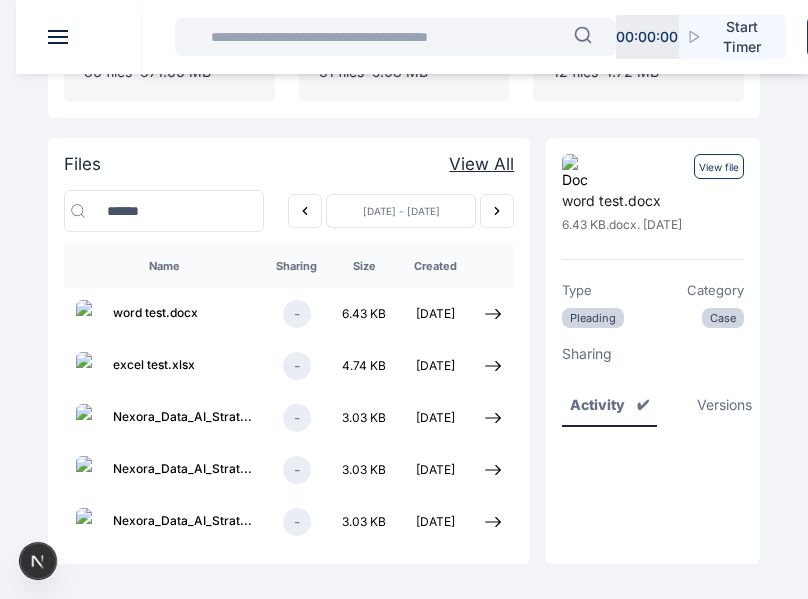 scroll, scrollTop: 200, scrollLeft: 0, axis: vertical 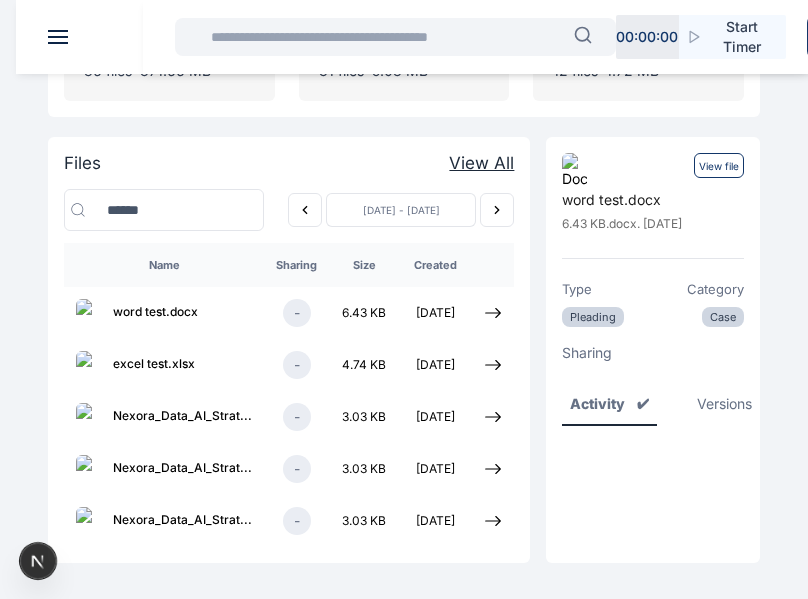 click on "View file" at bounding box center [719, 165] 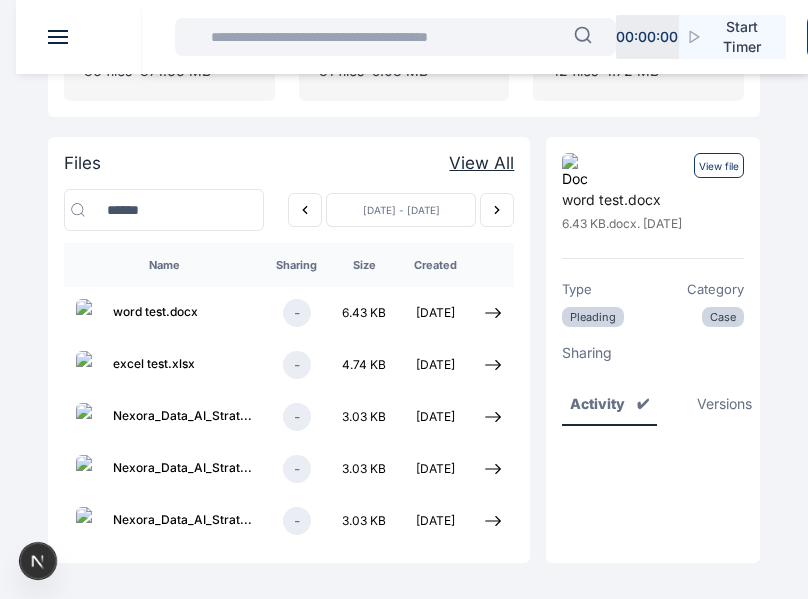 click on "View file" at bounding box center (719, 165) 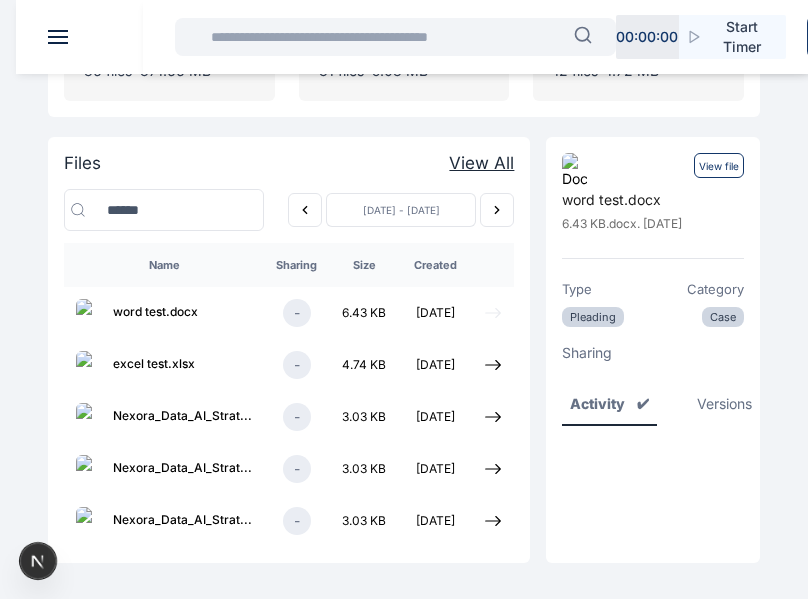 click 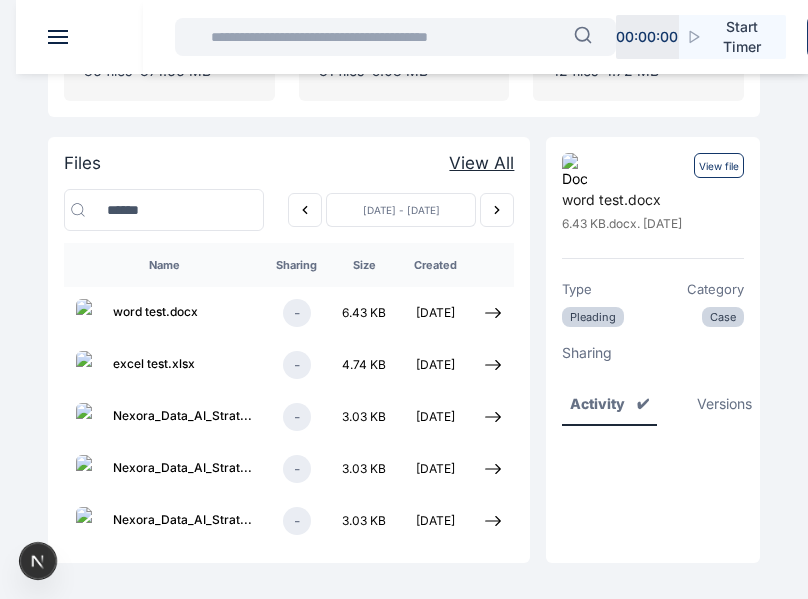 click at bounding box center (493, 365) 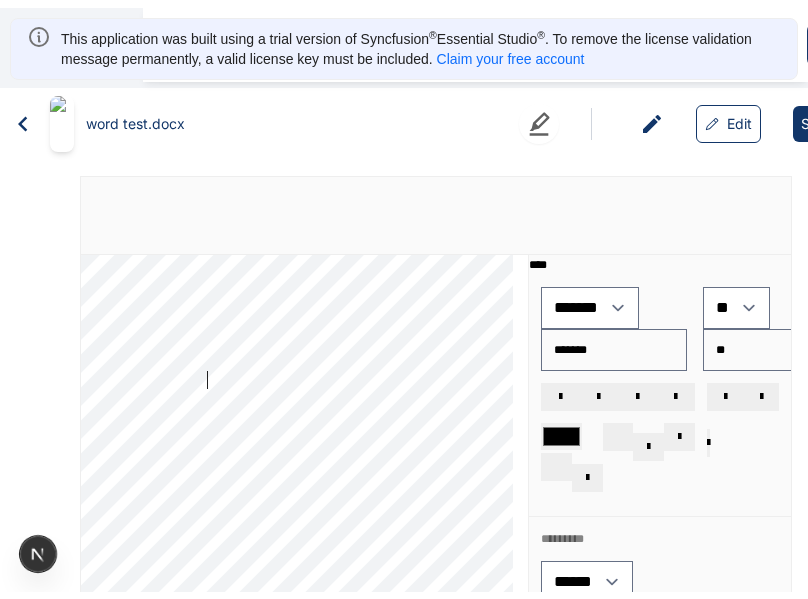 scroll, scrollTop: 0, scrollLeft: 0, axis: both 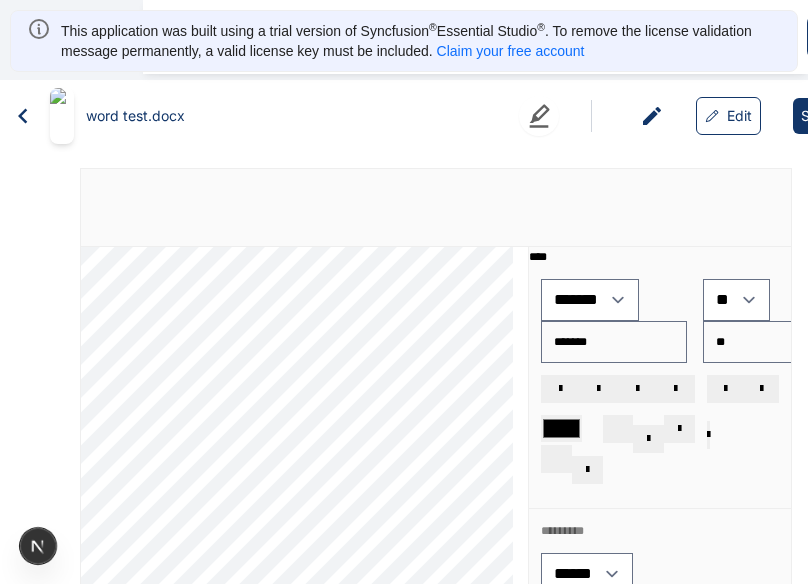 click 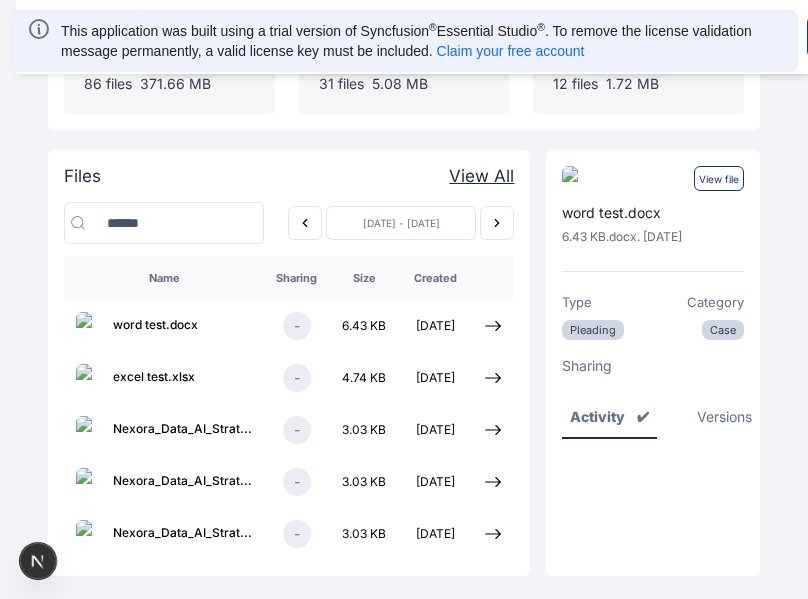 scroll, scrollTop: 188, scrollLeft: 0, axis: vertical 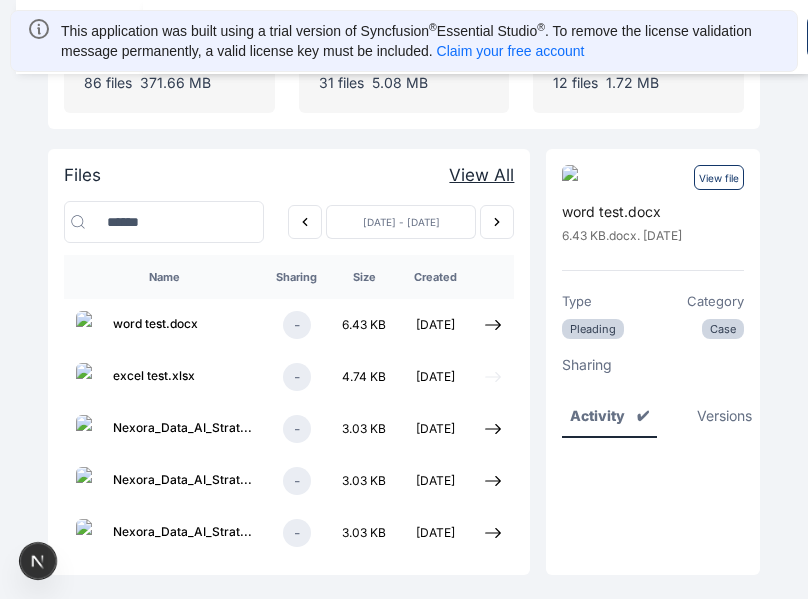 click 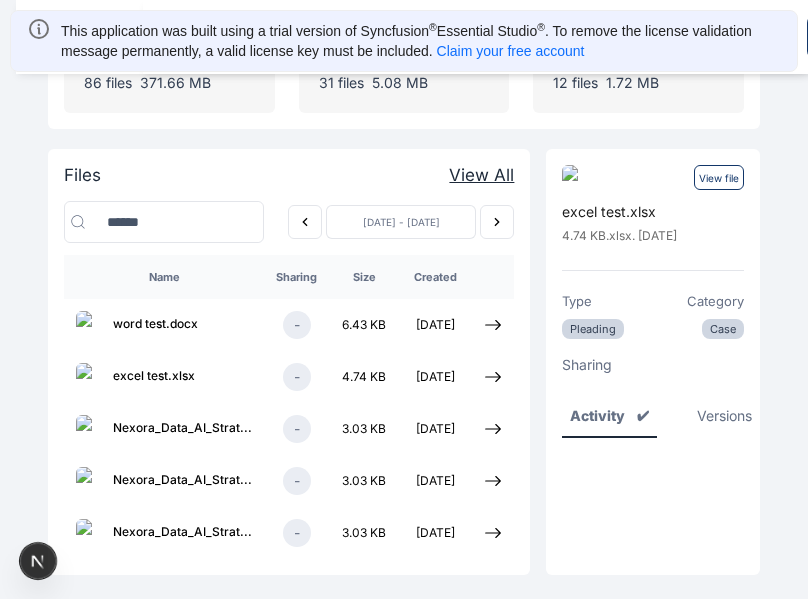 click on "View file" at bounding box center (719, 177) 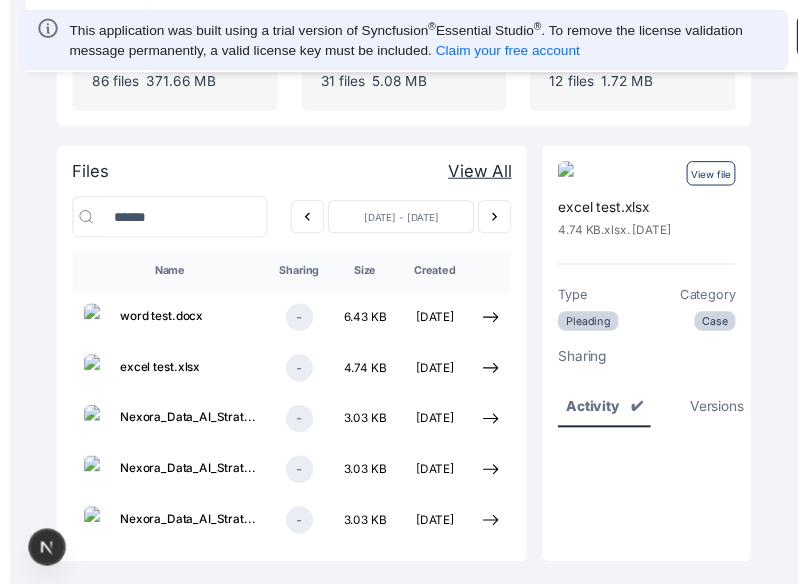 scroll, scrollTop: 0, scrollLeft: 0, axis: both 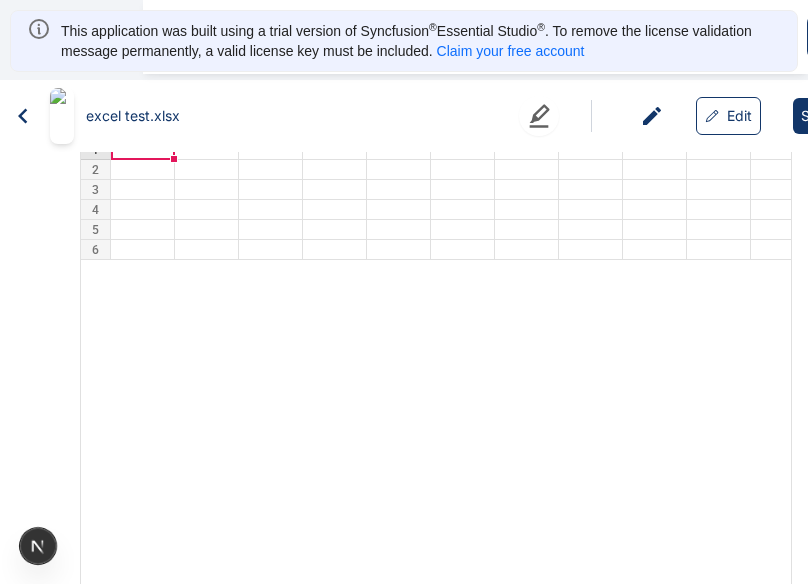 click 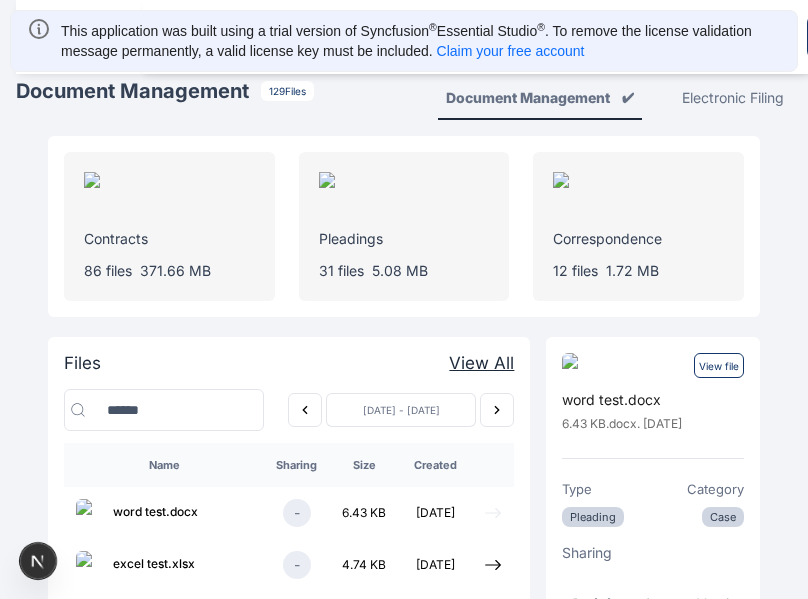 click 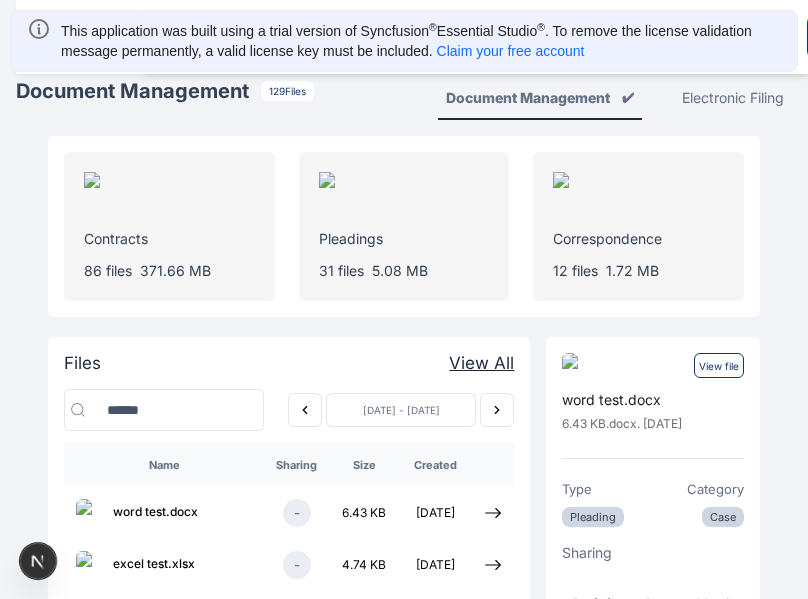click on "View file" at bounding box center [719, 365] 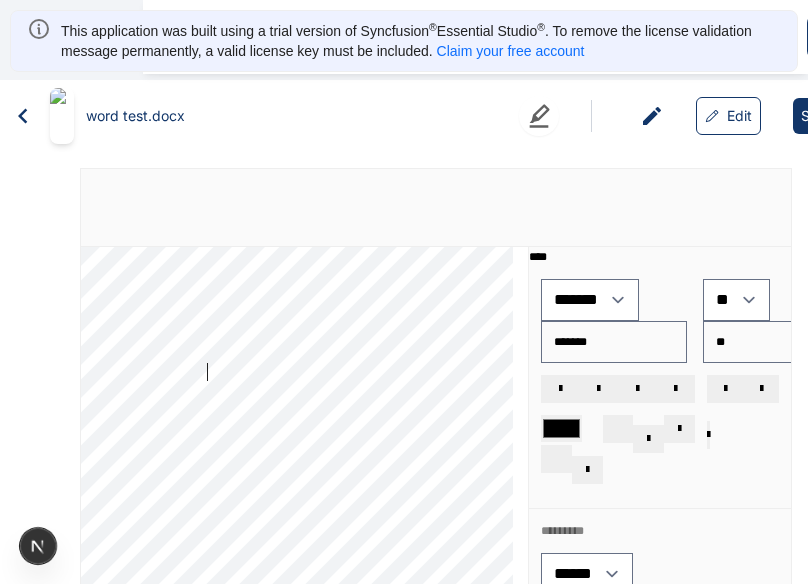 scroll, scrollTop: 0, scrollLeft: 0, axis: both 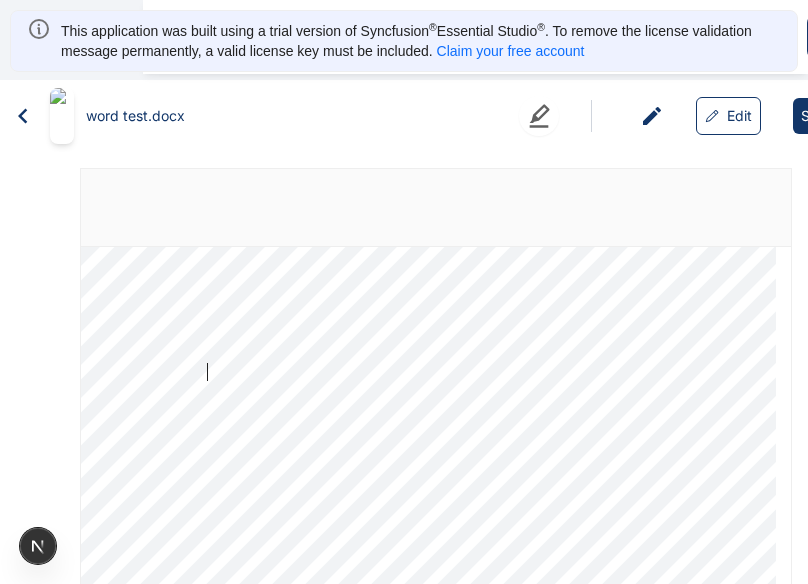 type on "*******" 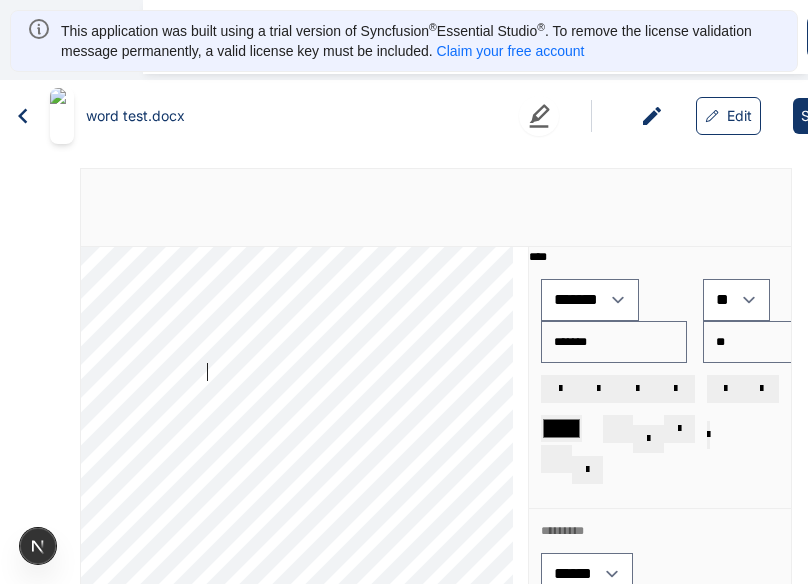 scroll, scrollTop: 0, scrollLeft: 0, axis: both 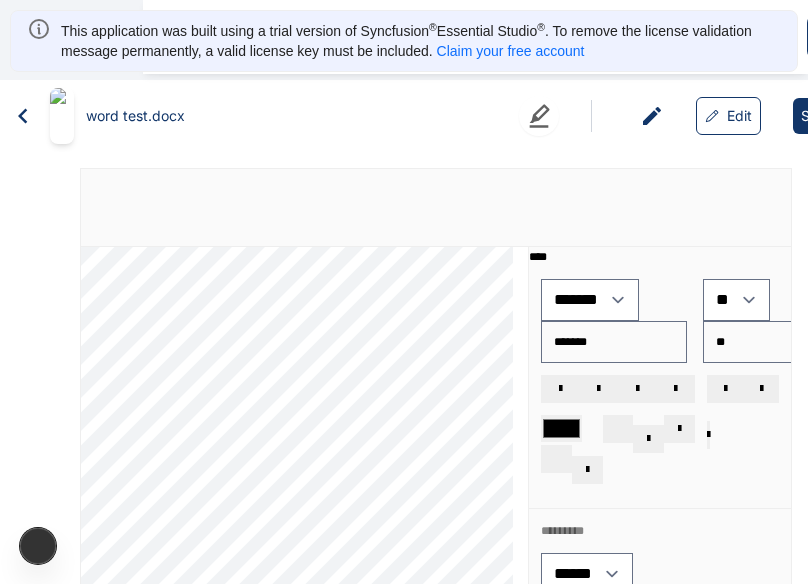 click at bounding box center (436, 207) 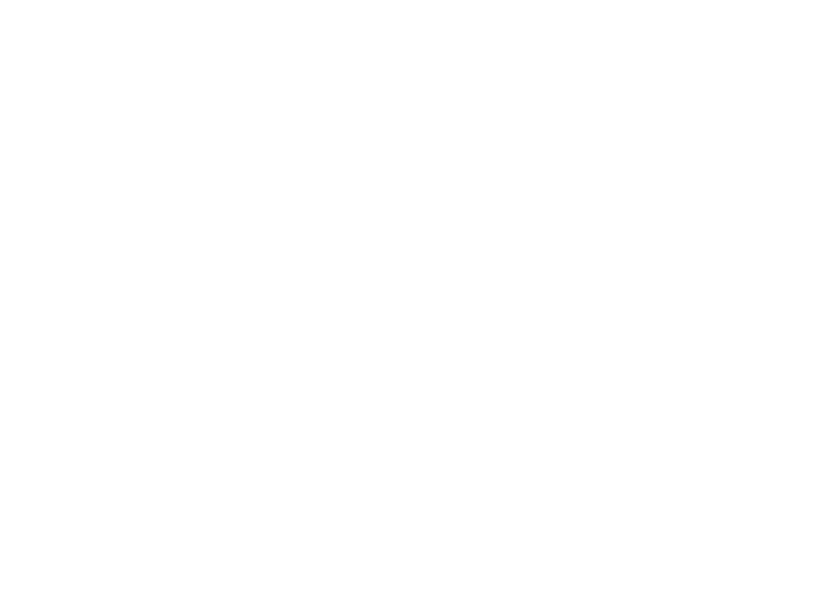 scroll, scrollTop: 0, scrollLeft: 0, axis: both 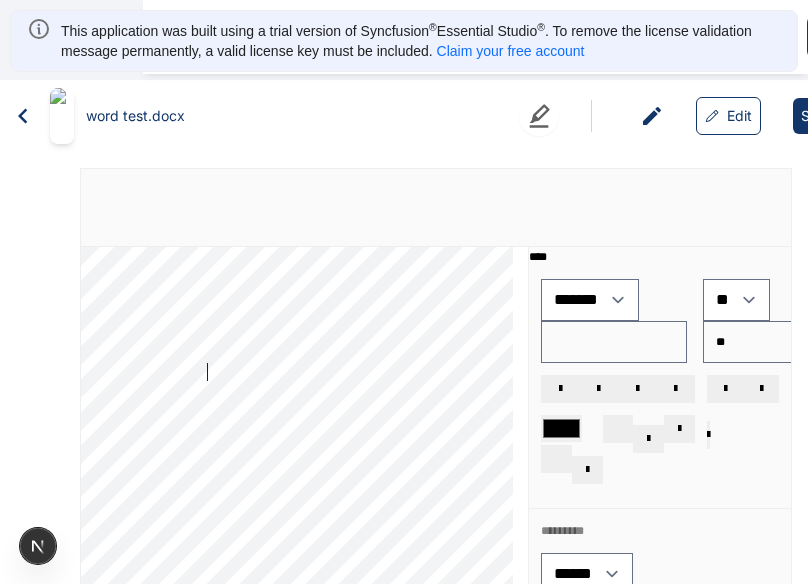 type on "*******" 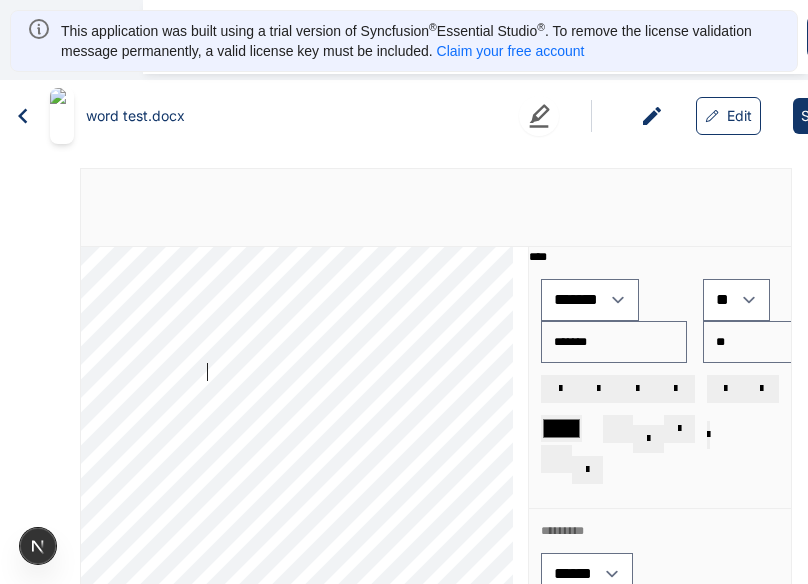 scroll, scrollTop: 0, scrollLeft: 0, axis: both 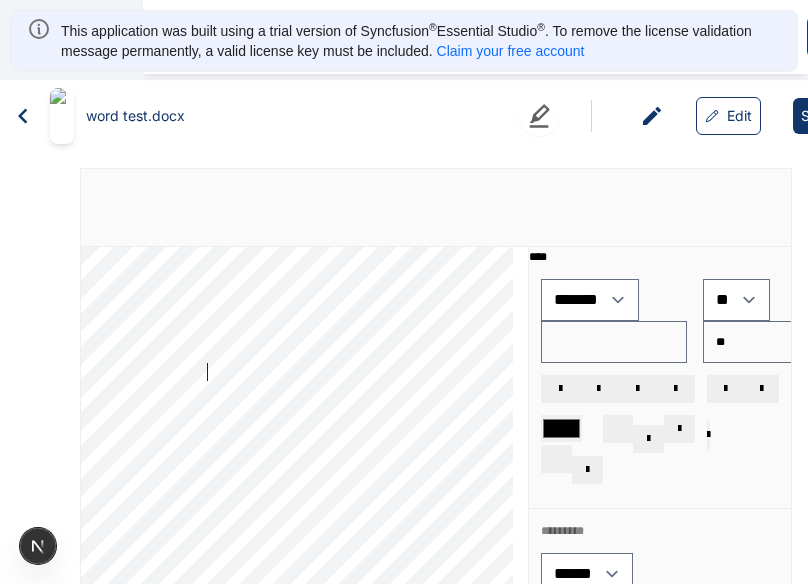 type on "*******" 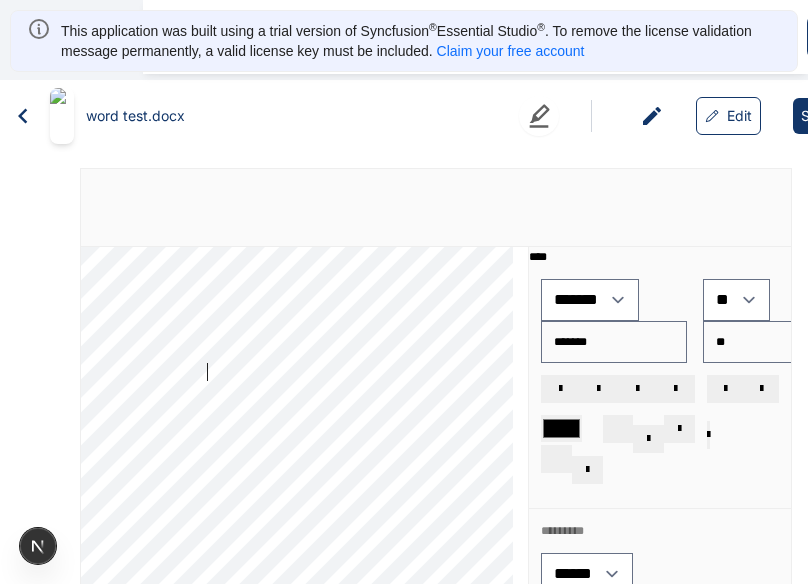 scroll, scrollTop: 0, scrollLeft: 0, axis: both 